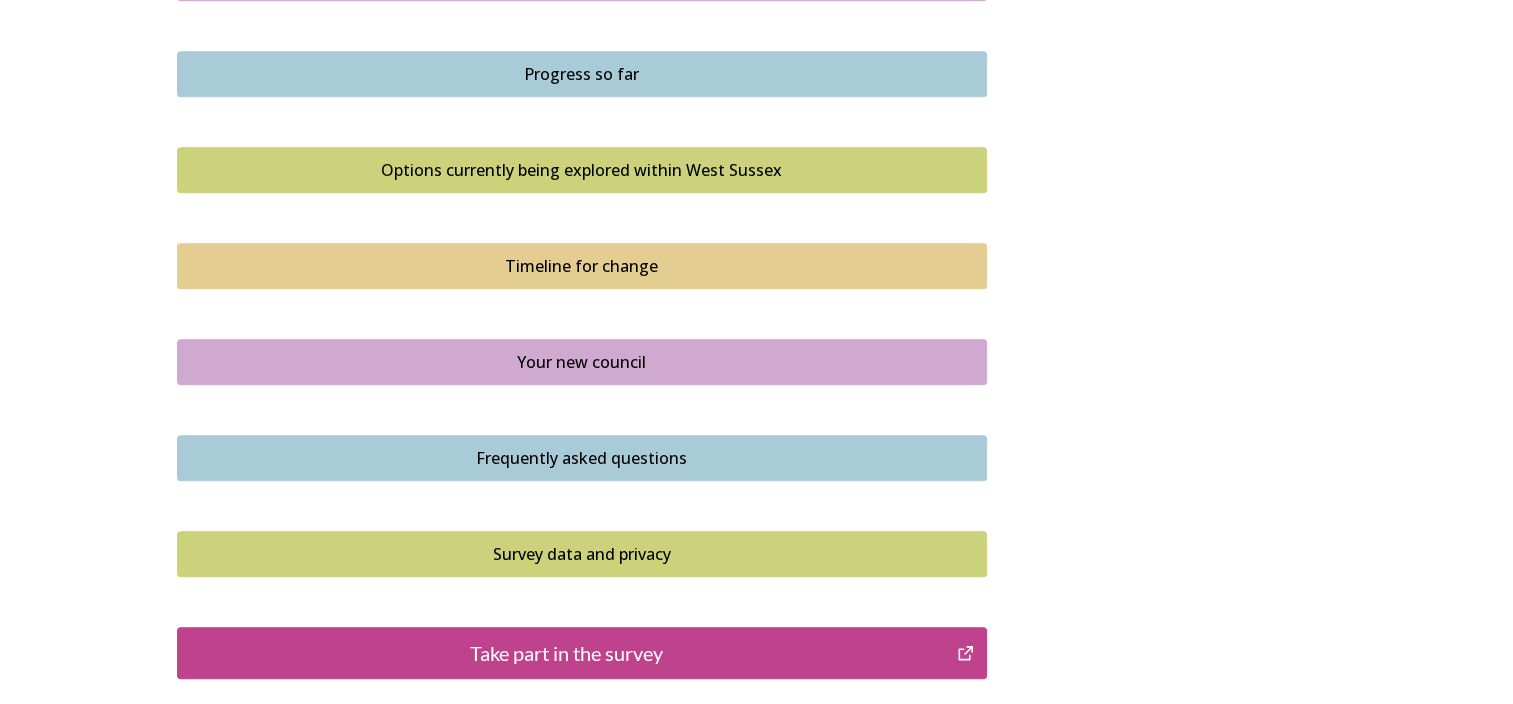 scroll, scrollTop: 1300, scrollLeft: 0, axis: vertical 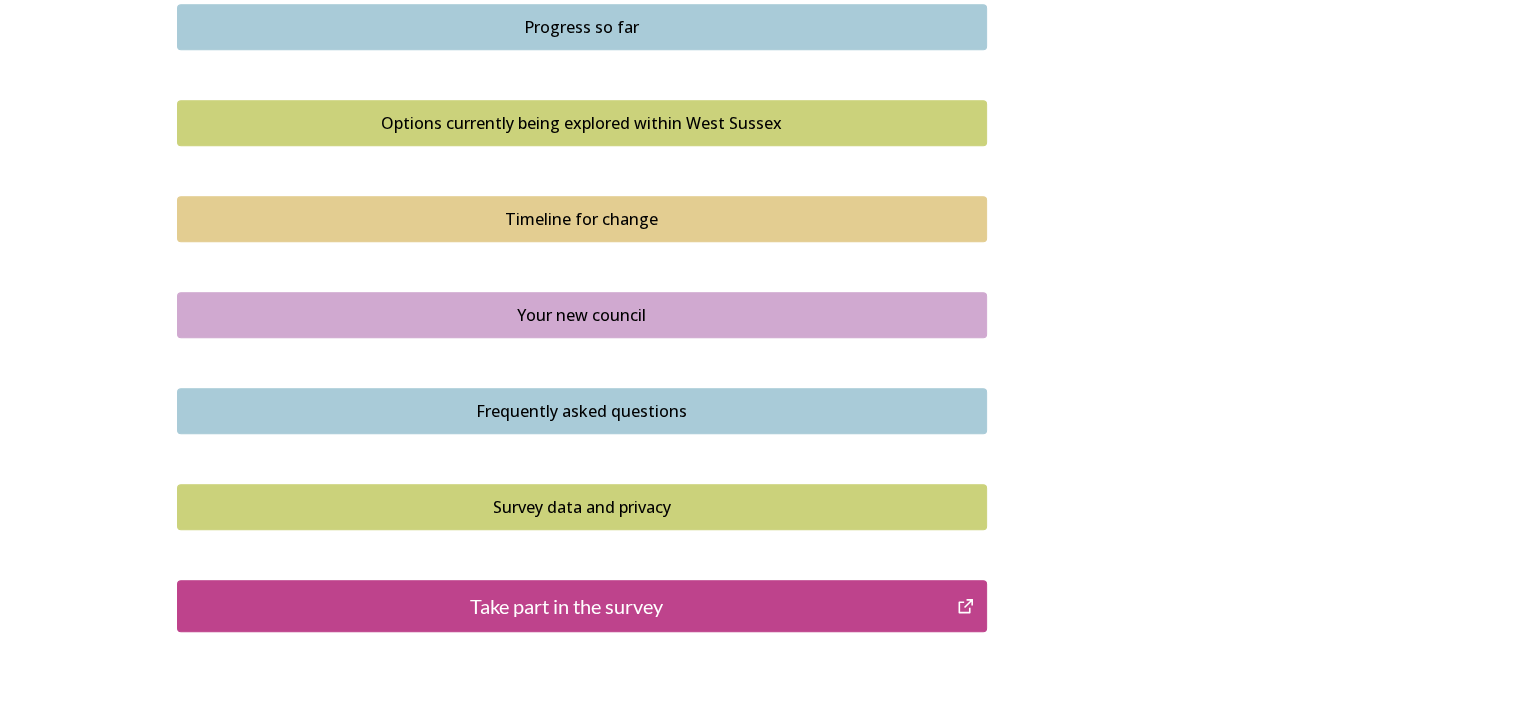 click on "Timeline for change" at bounding box center [582, 219] 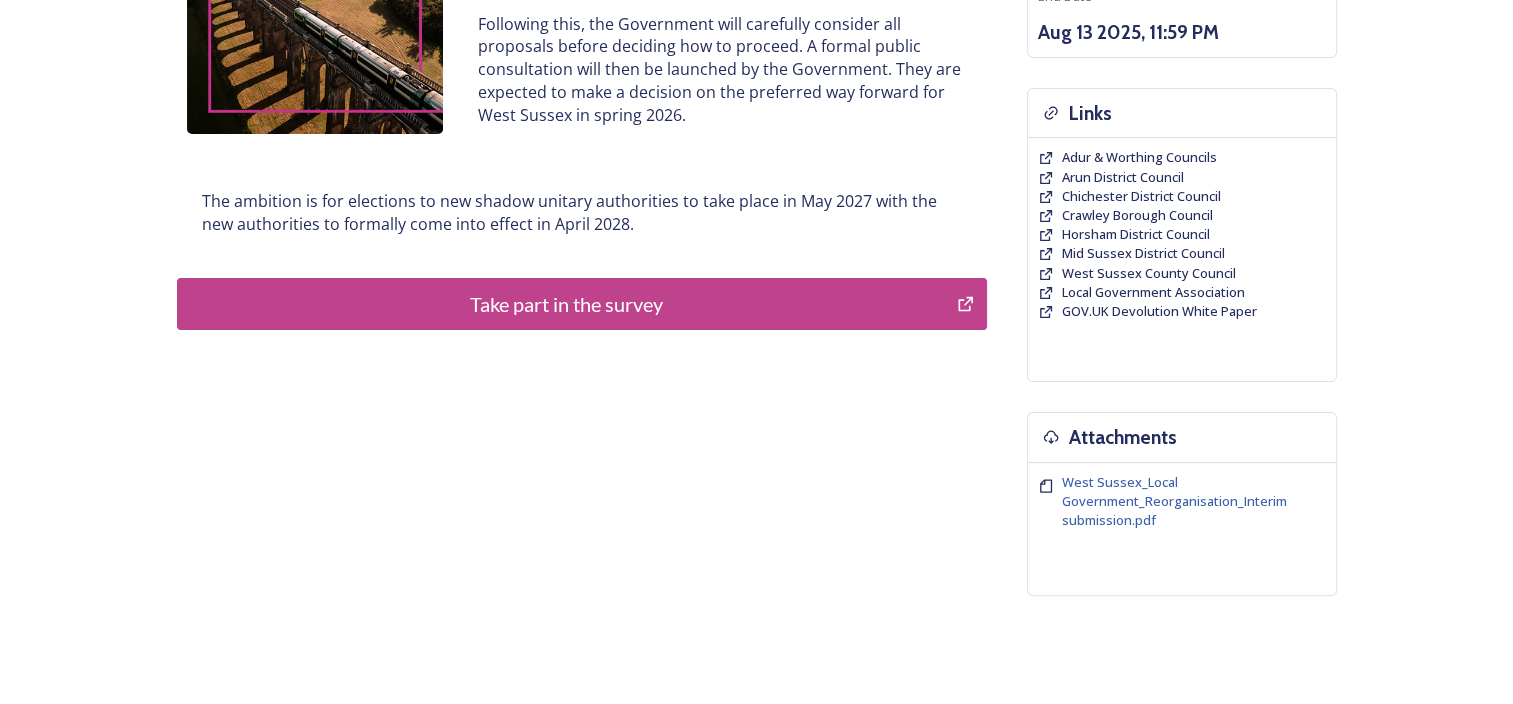 scroll, scrollTop: 475, scrollLeft: 0, axis: vertical 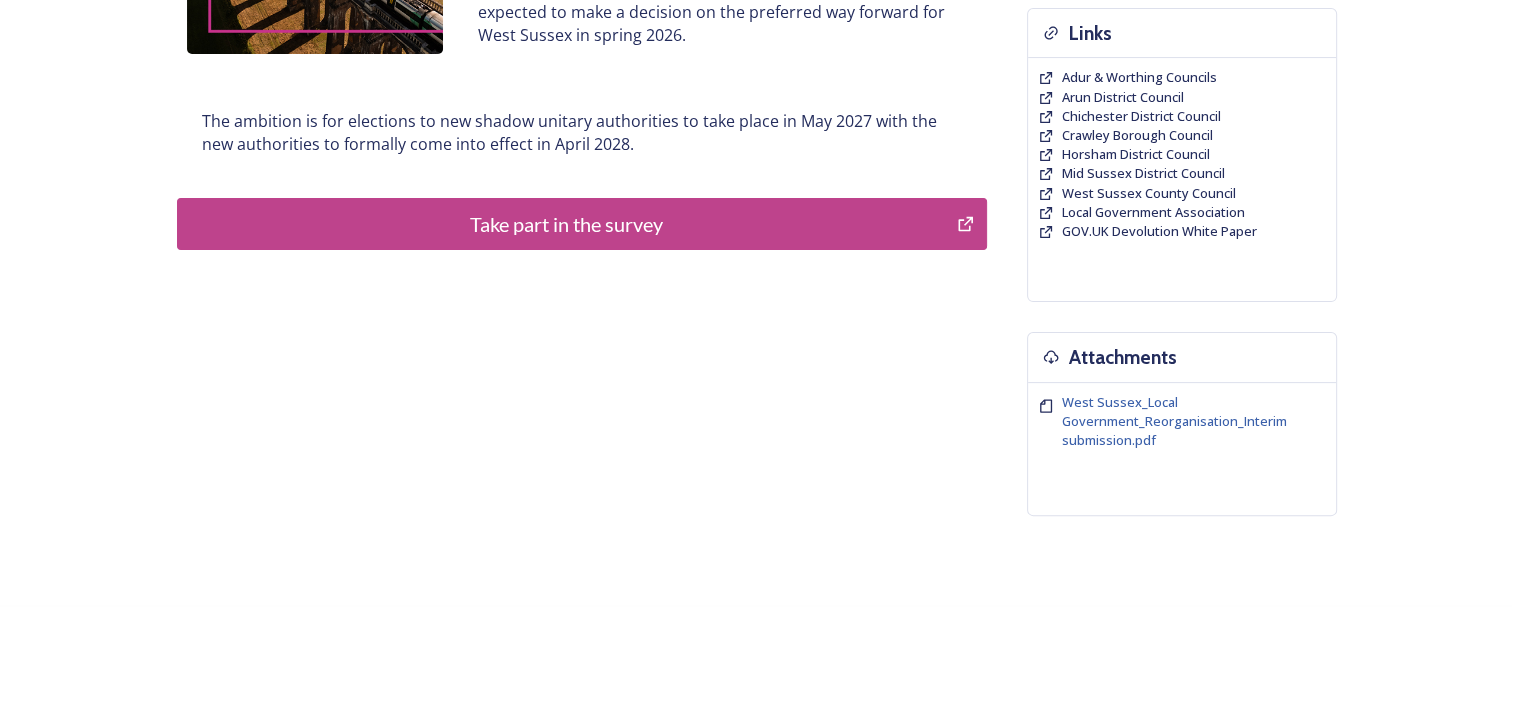 click 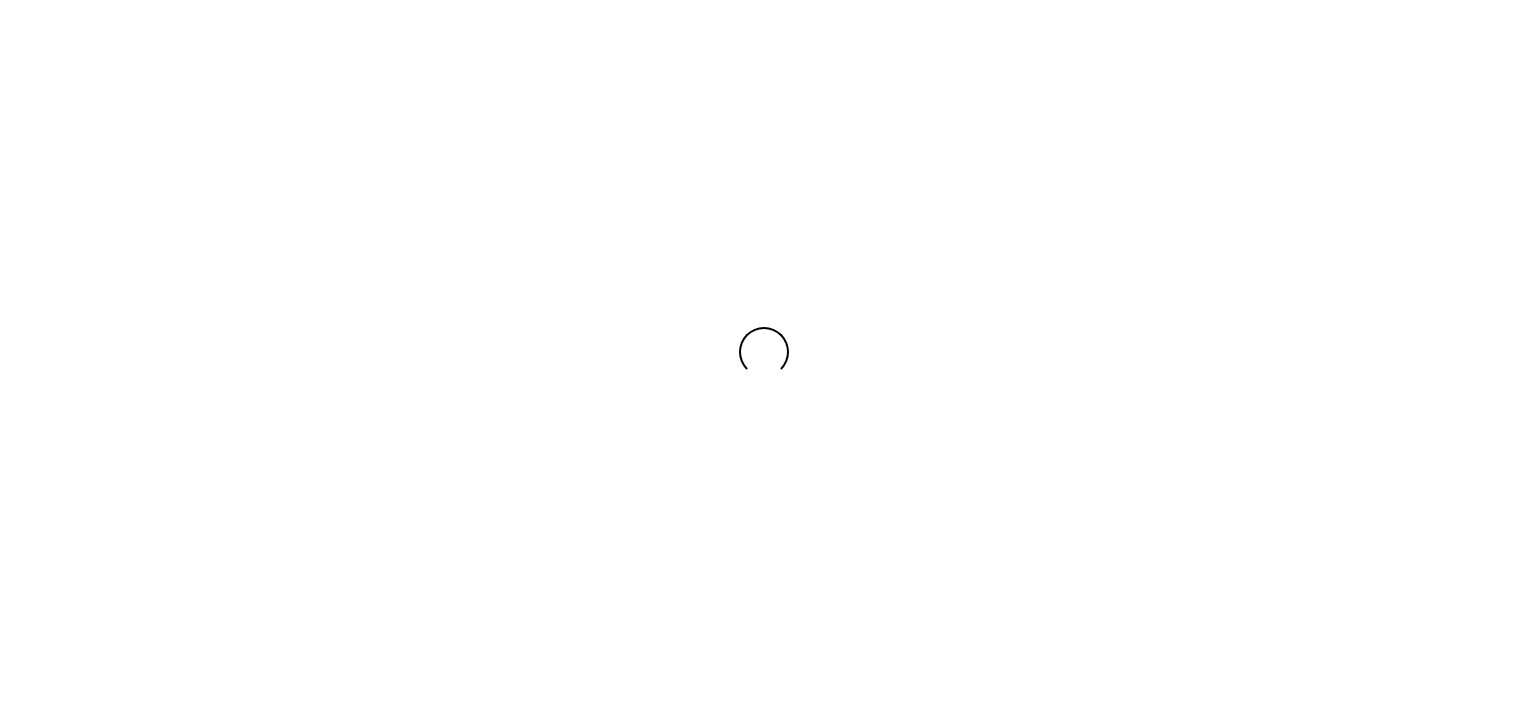 scroll, scrollTop: 0, scrollLeft: 0, axis: both 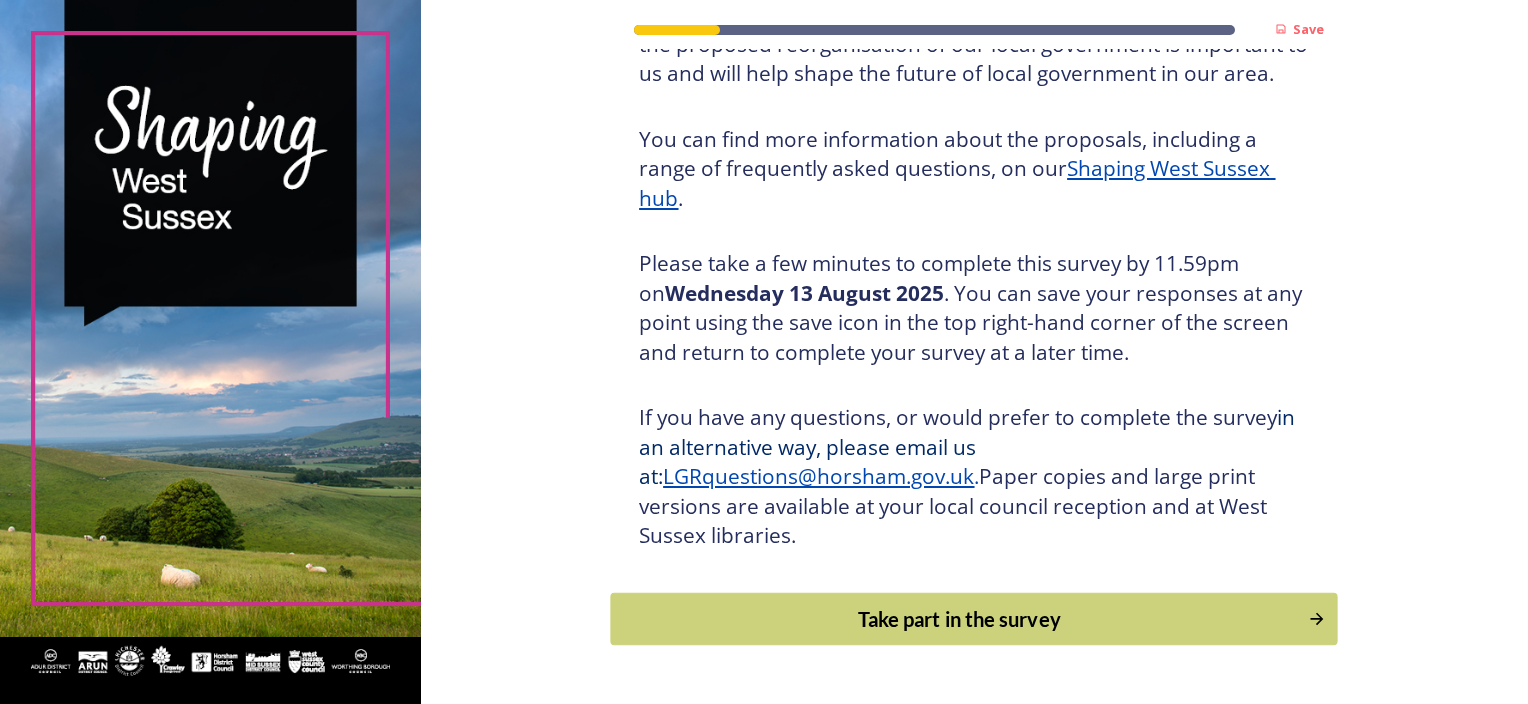 click on "Take part in the survey" at bounding box center (960, 619) 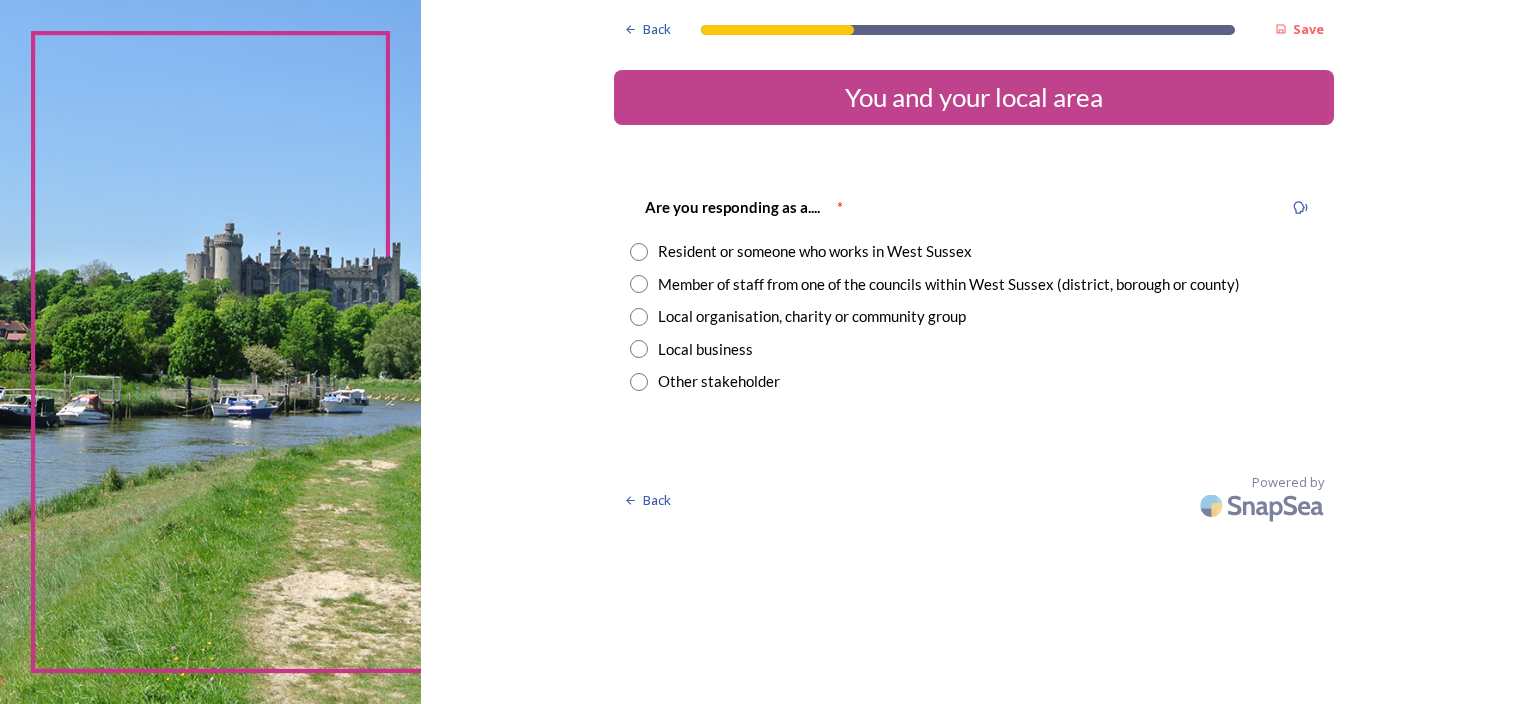 click at bounding box center [639, 284] 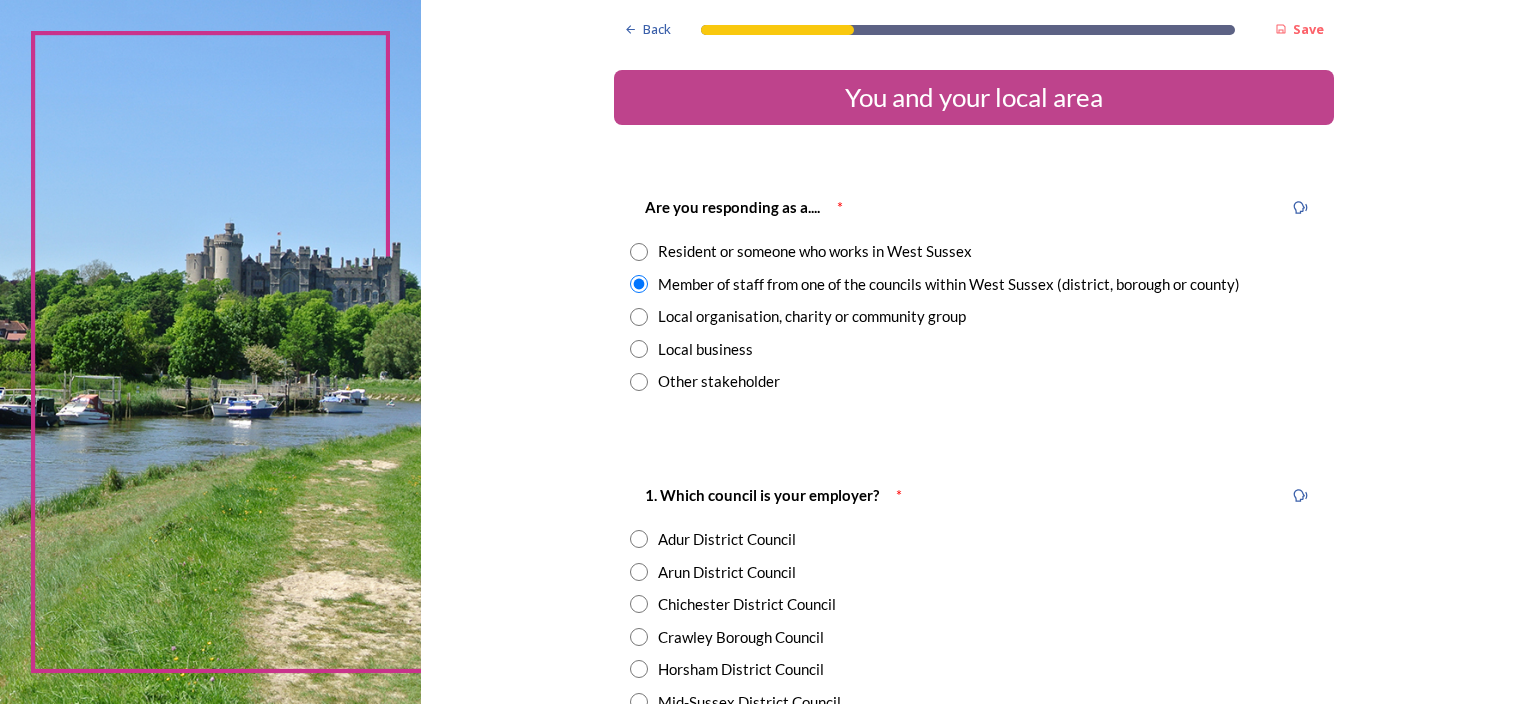 scroll, scrollTop: 100, scrollLeft: 0, axis: vertical 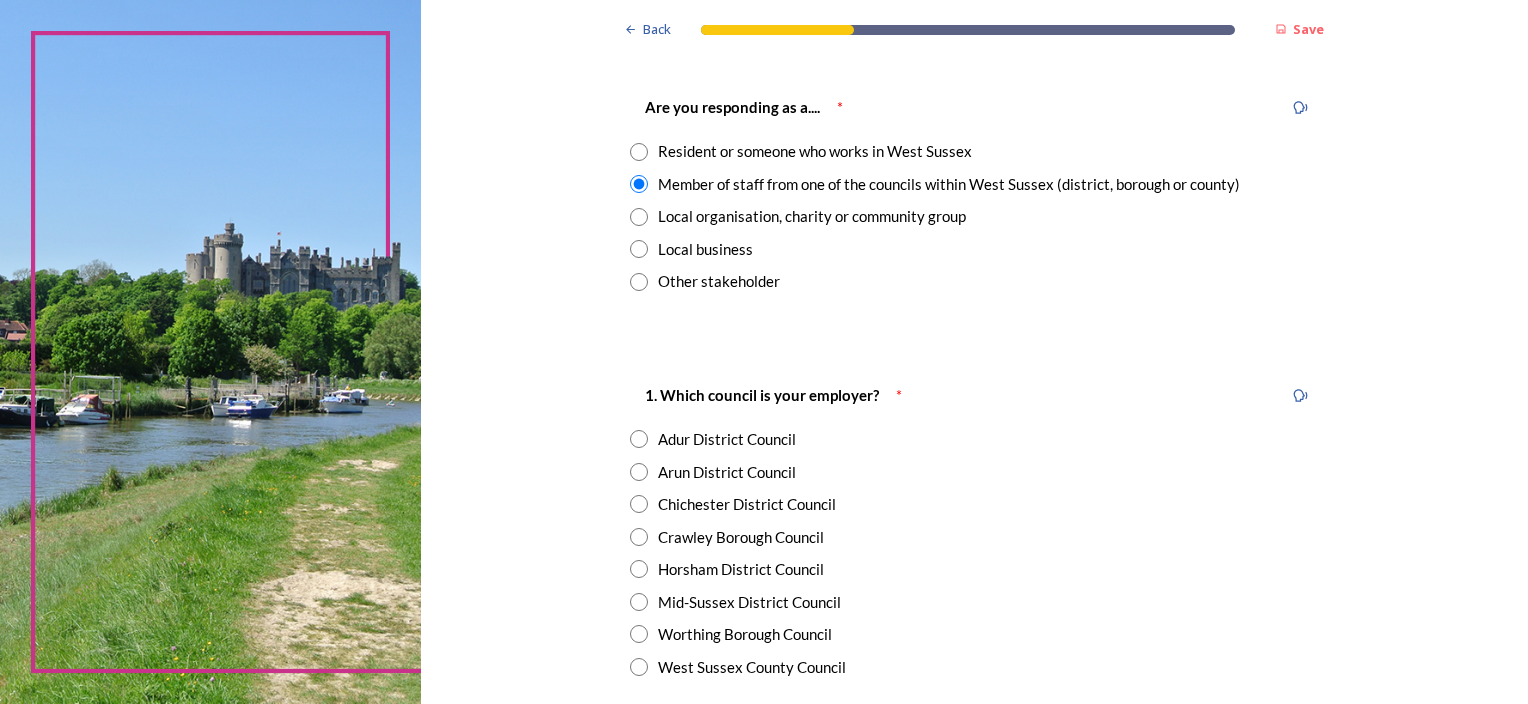 click at bounding box center (639, 504) 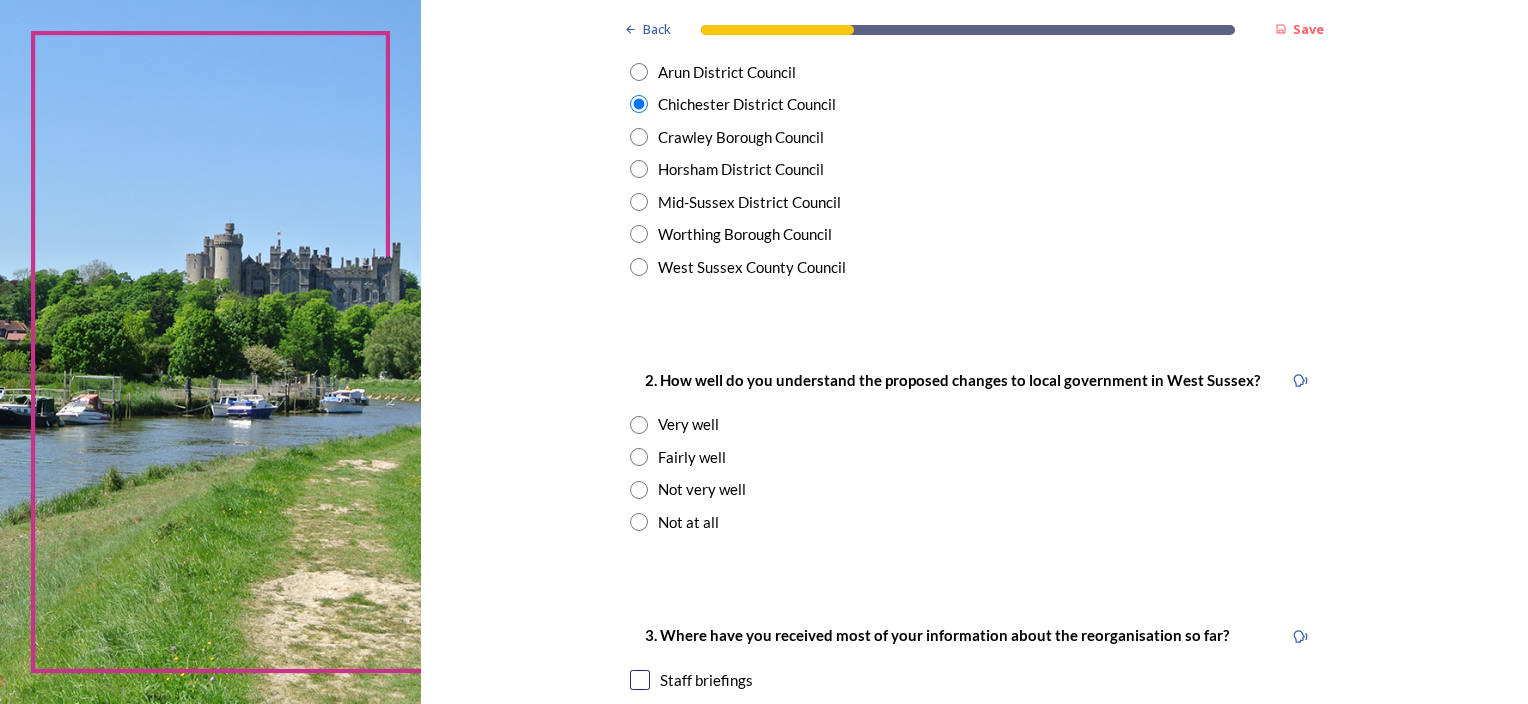 scroll, scrollTop: 600, scrollLeft: 0, axis: vertical 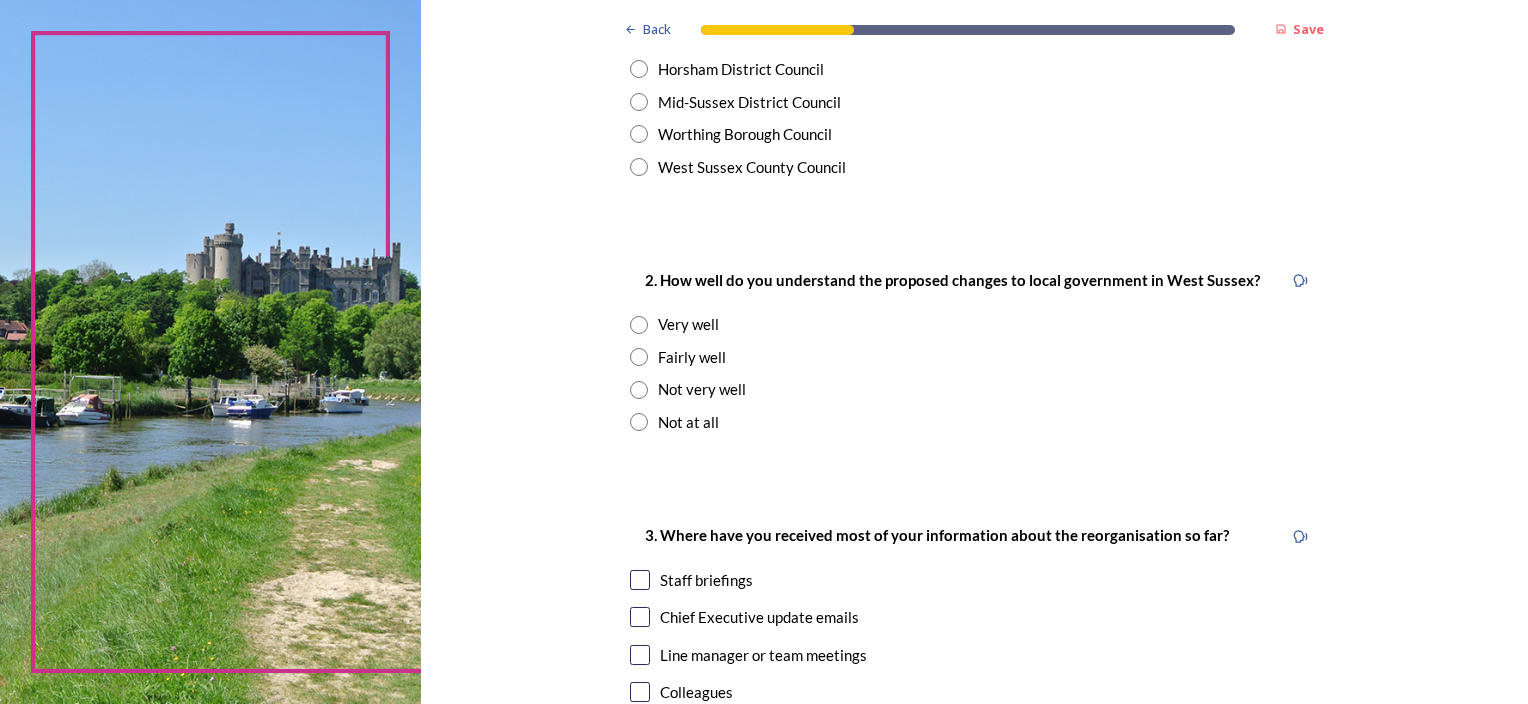 click at bounding box center [639, 357] 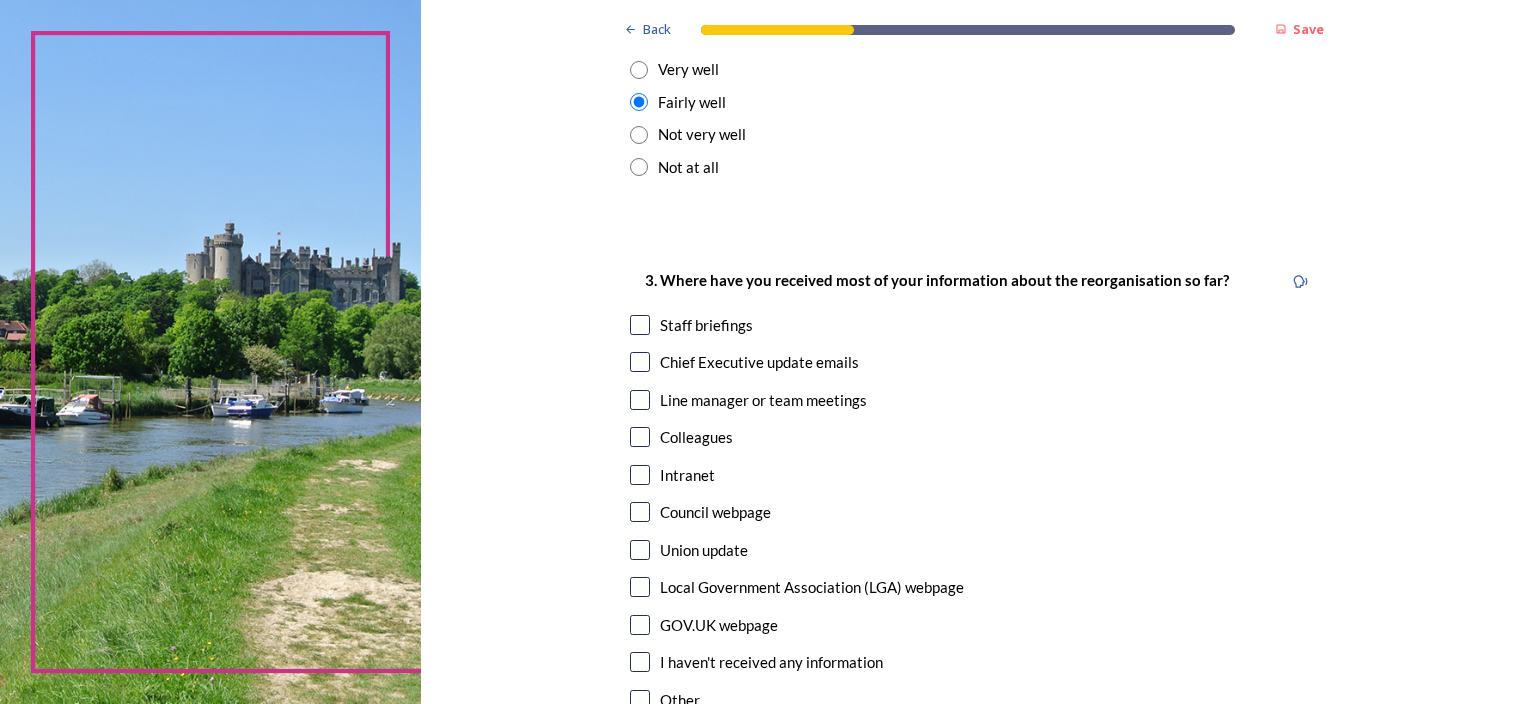 scroll, scrollTop: 900, scrollLeft: 0, axis: vertical 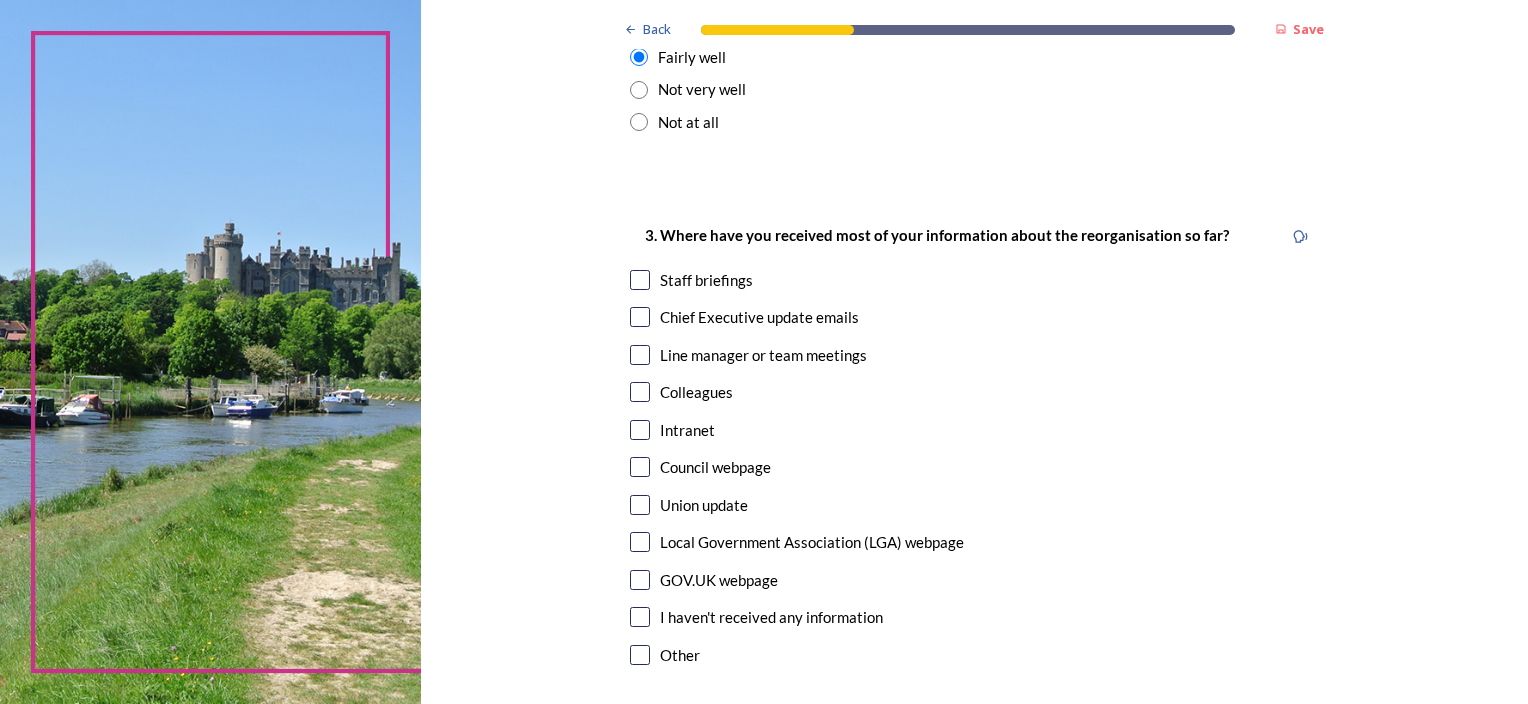 click at bounding box center (640, 280) 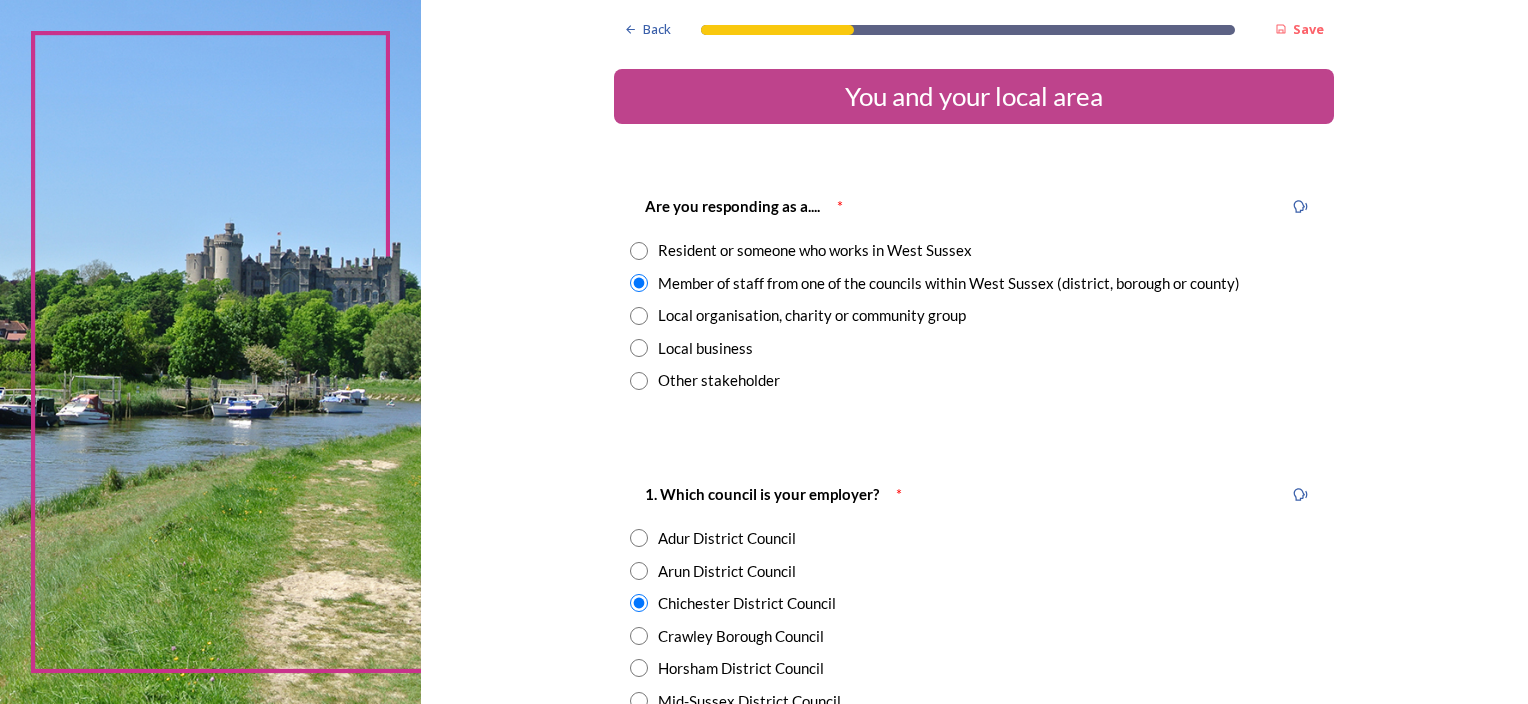 scroll, scrollTop: 0, scrollLeft: 0, axis: both 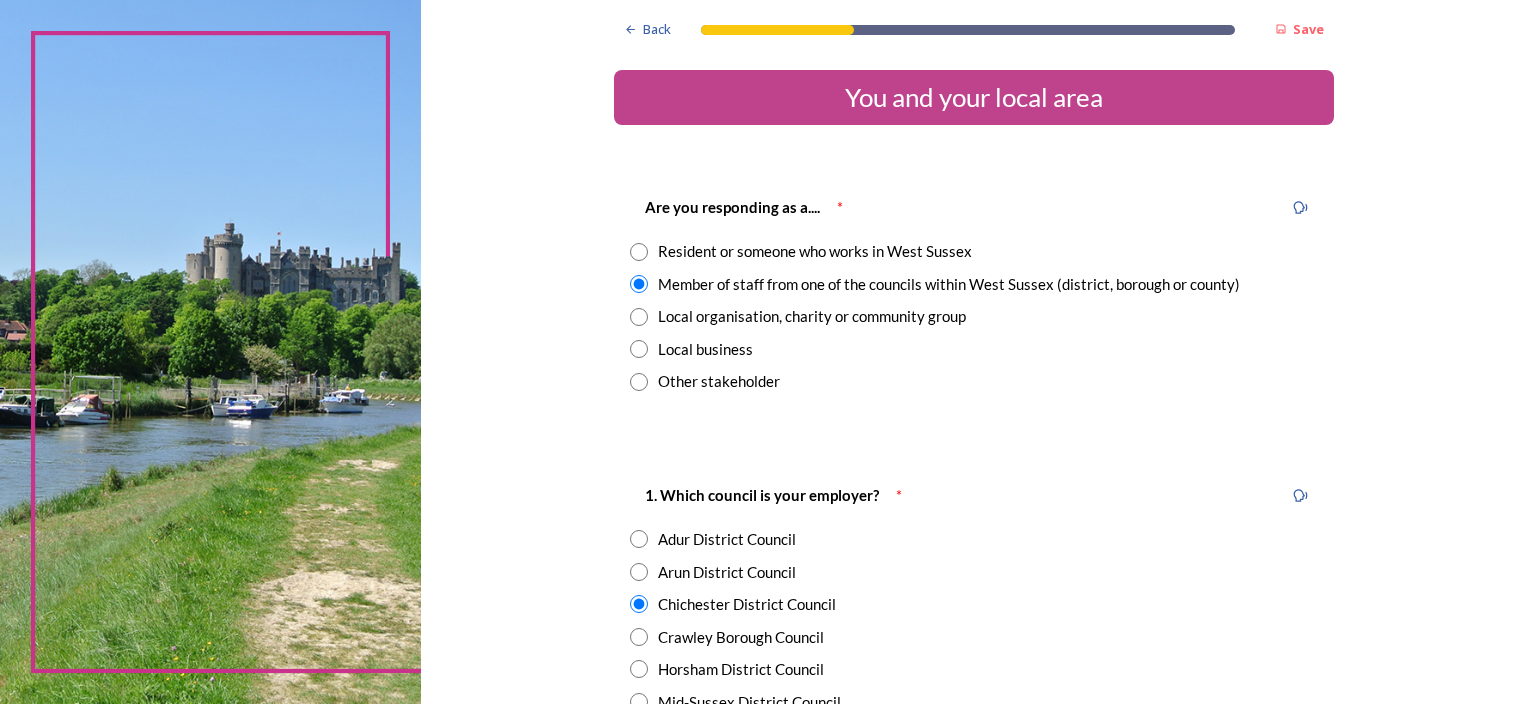 click at bounding box center [639, 252] 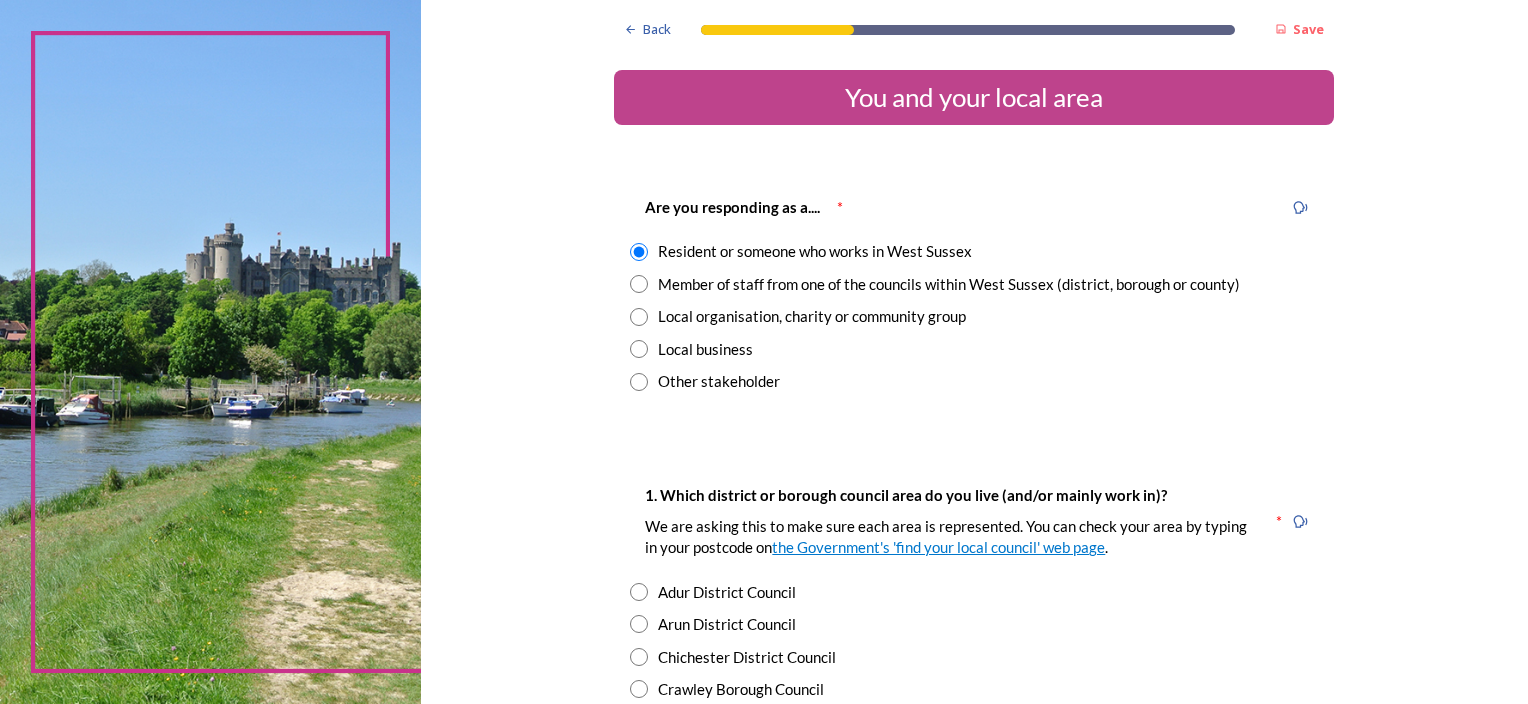 click at bounding box center (639, 284) 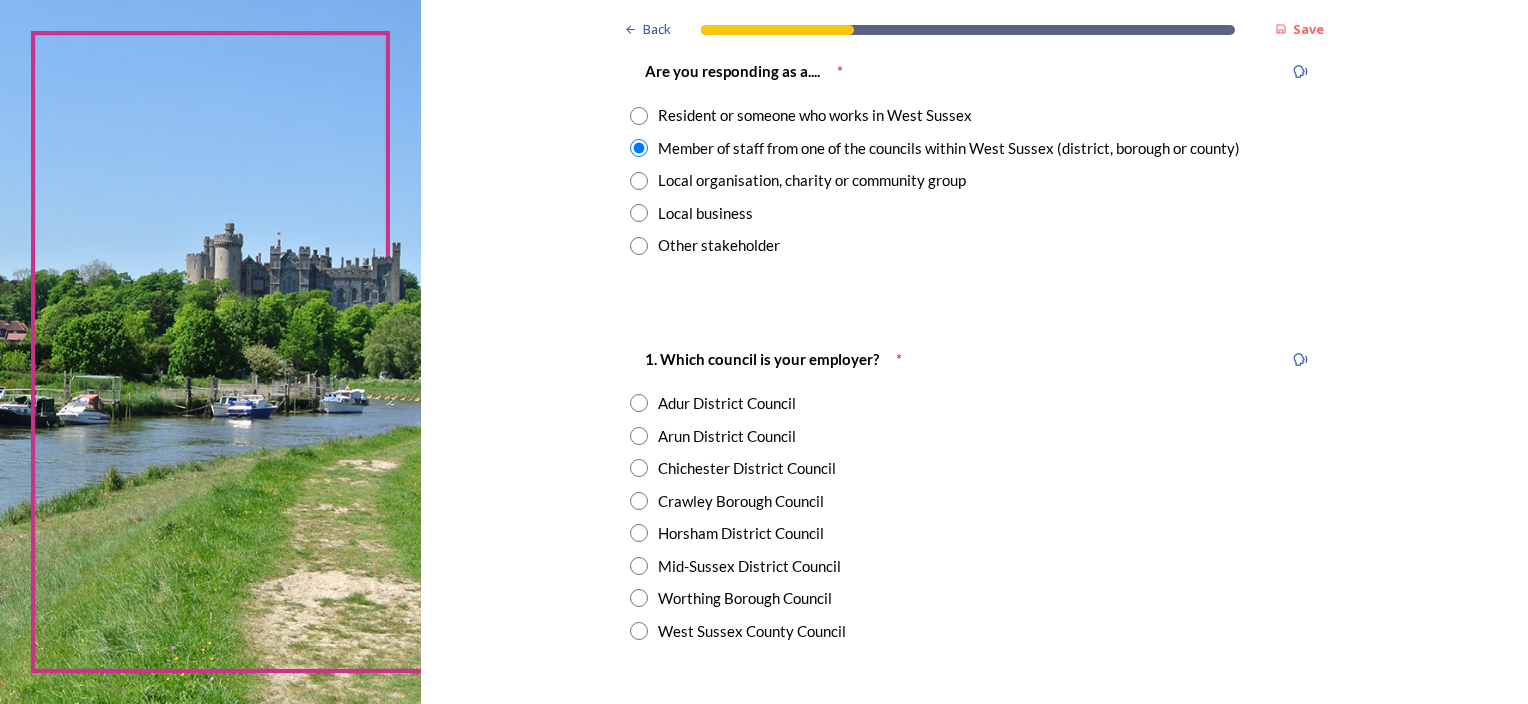 scroll, scrollTop: 200, scrollLeft: 0, axis: vertical 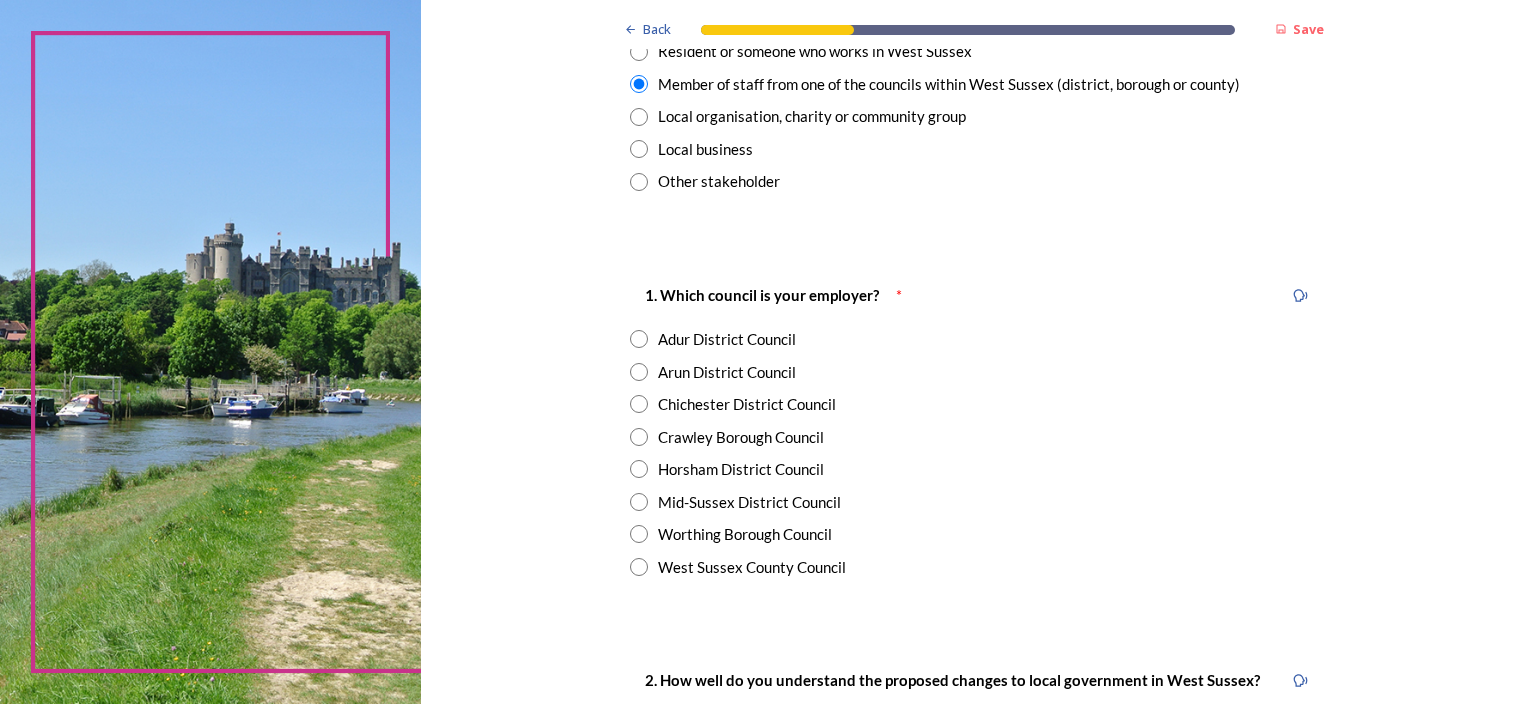 click at bounding box center [639, 404] 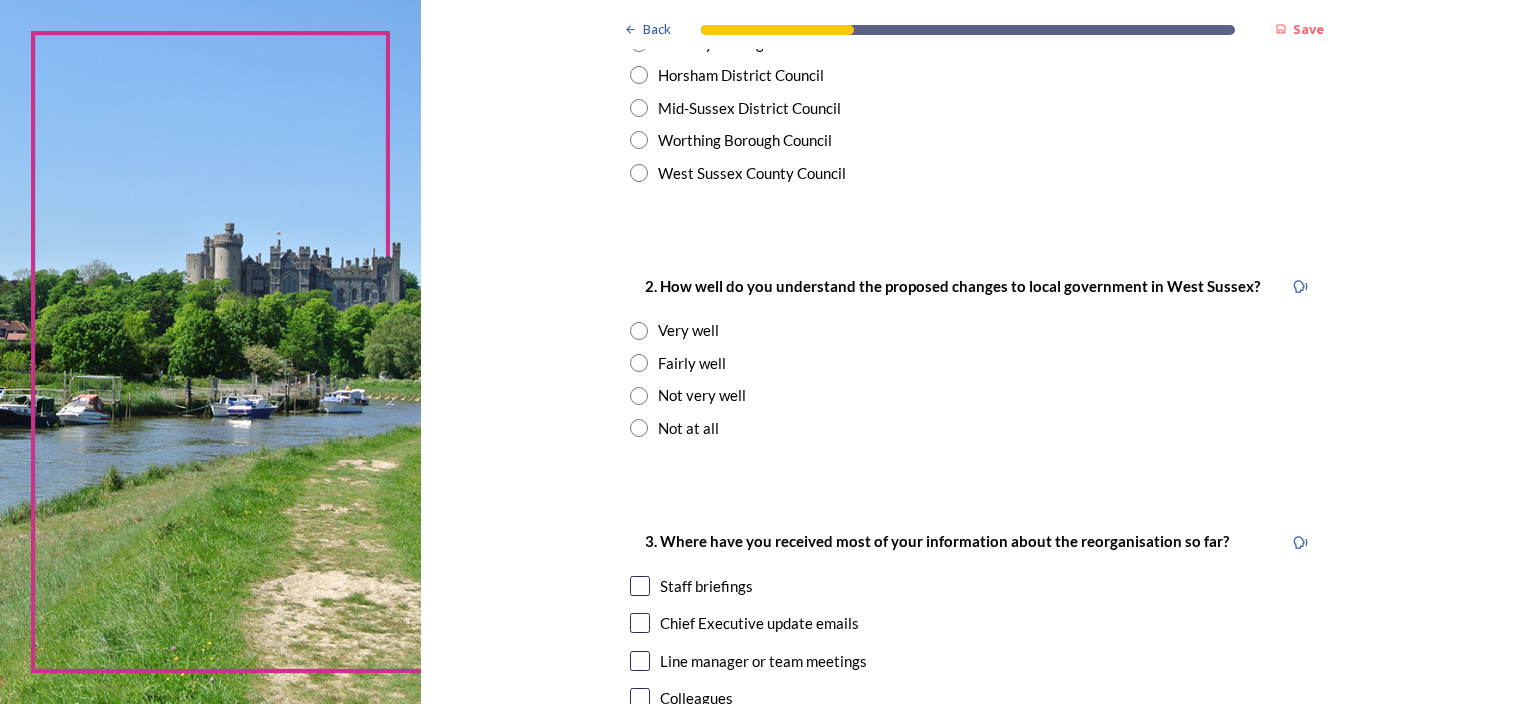 scroll, scrollTop: 600, scrollLeft: 0, axis: vertical 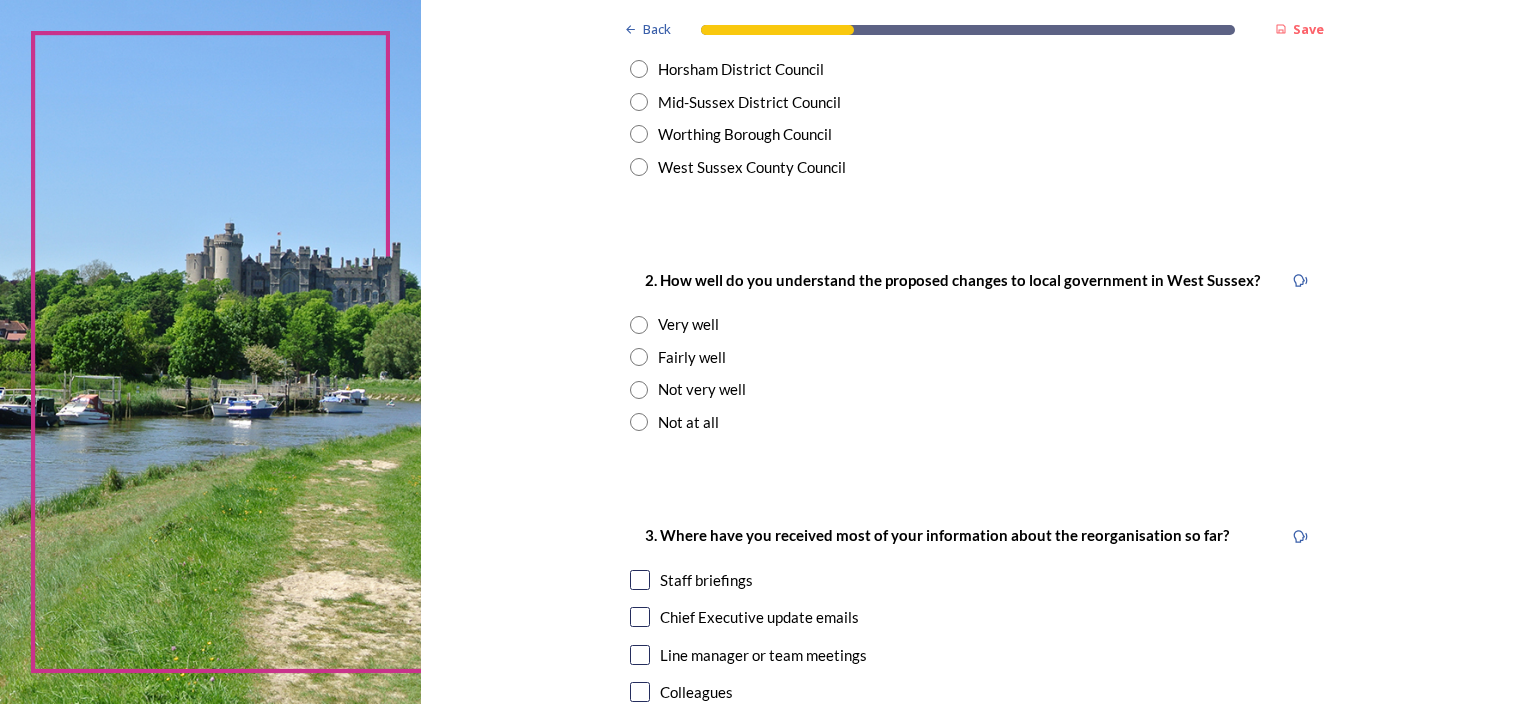 click at bounding box center [639, 357] 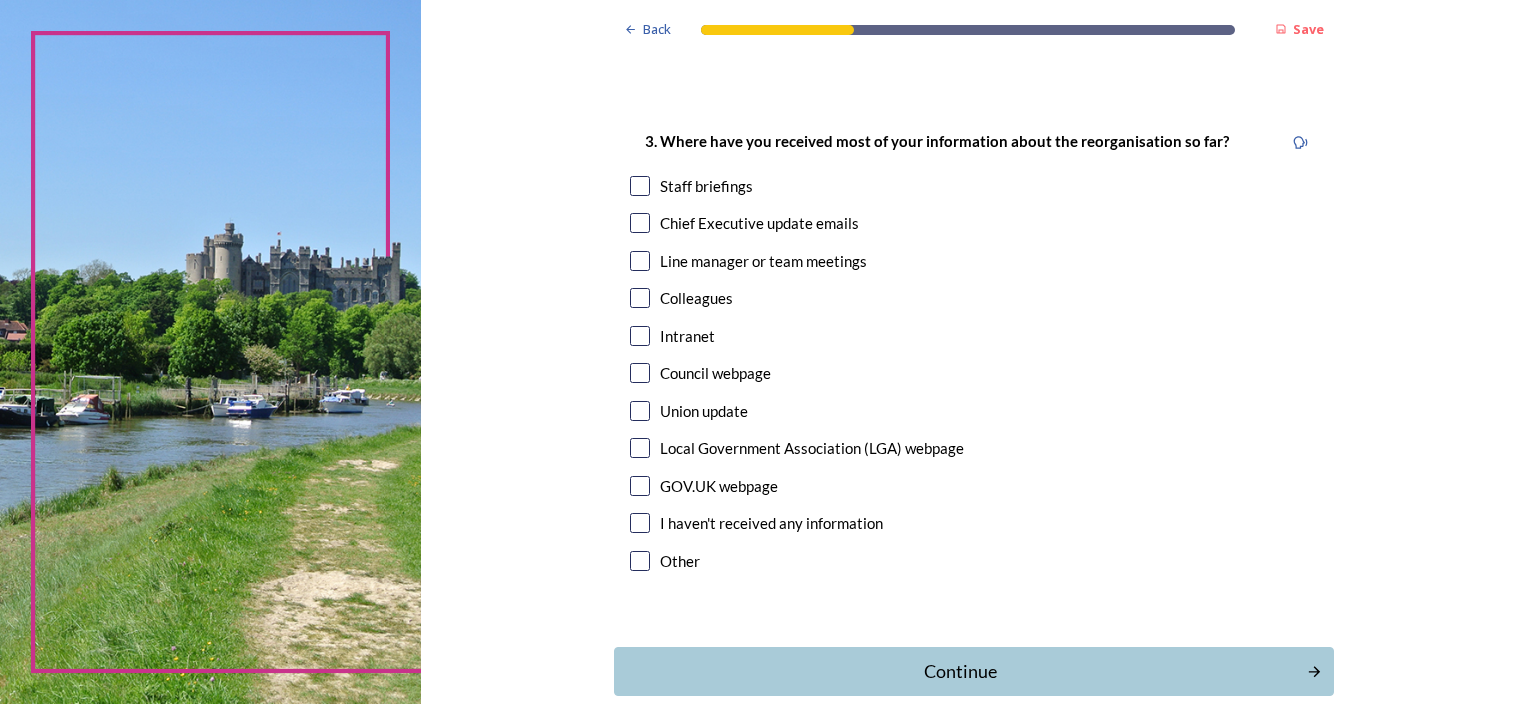 scroll, scrollTop: 1000, scrollLeft: 0, axis: vertical 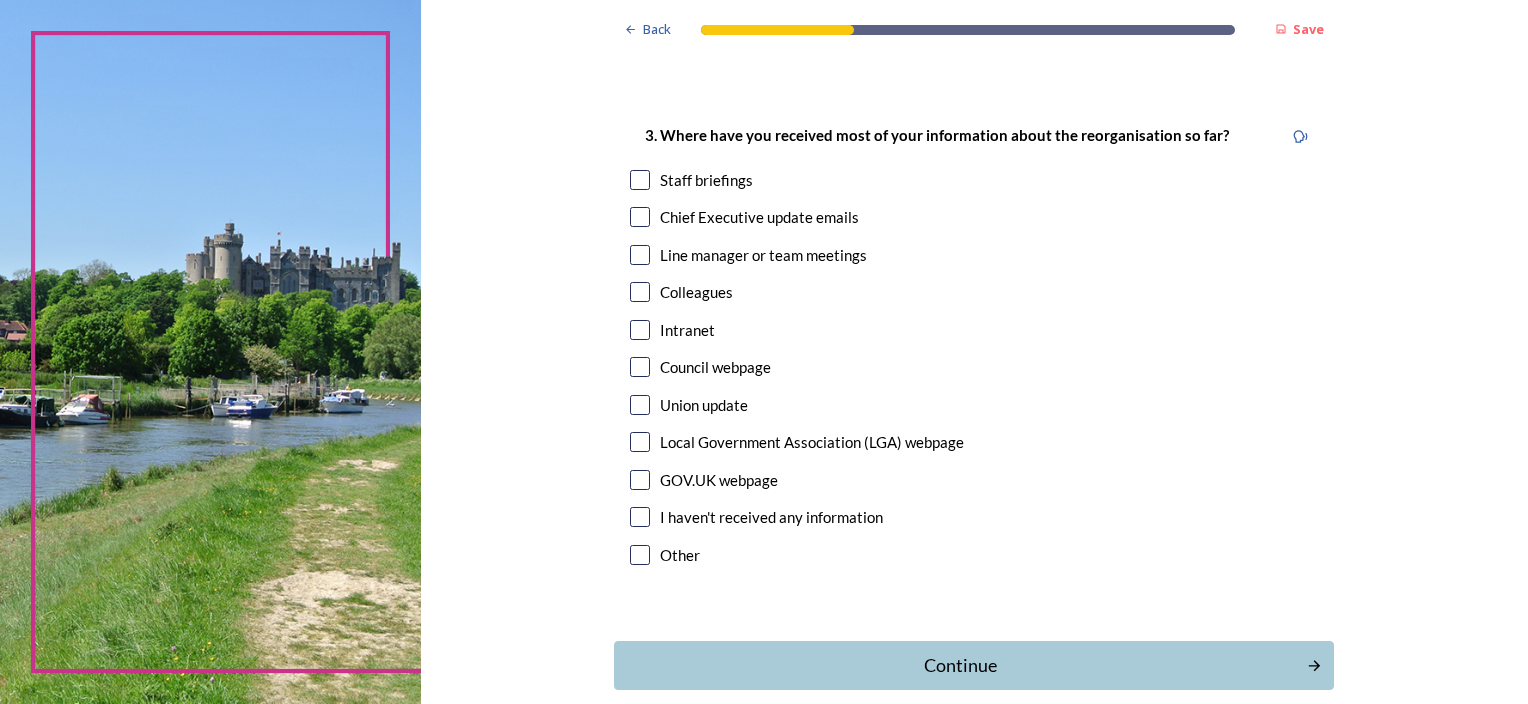 click at bounding box center [640, 180] 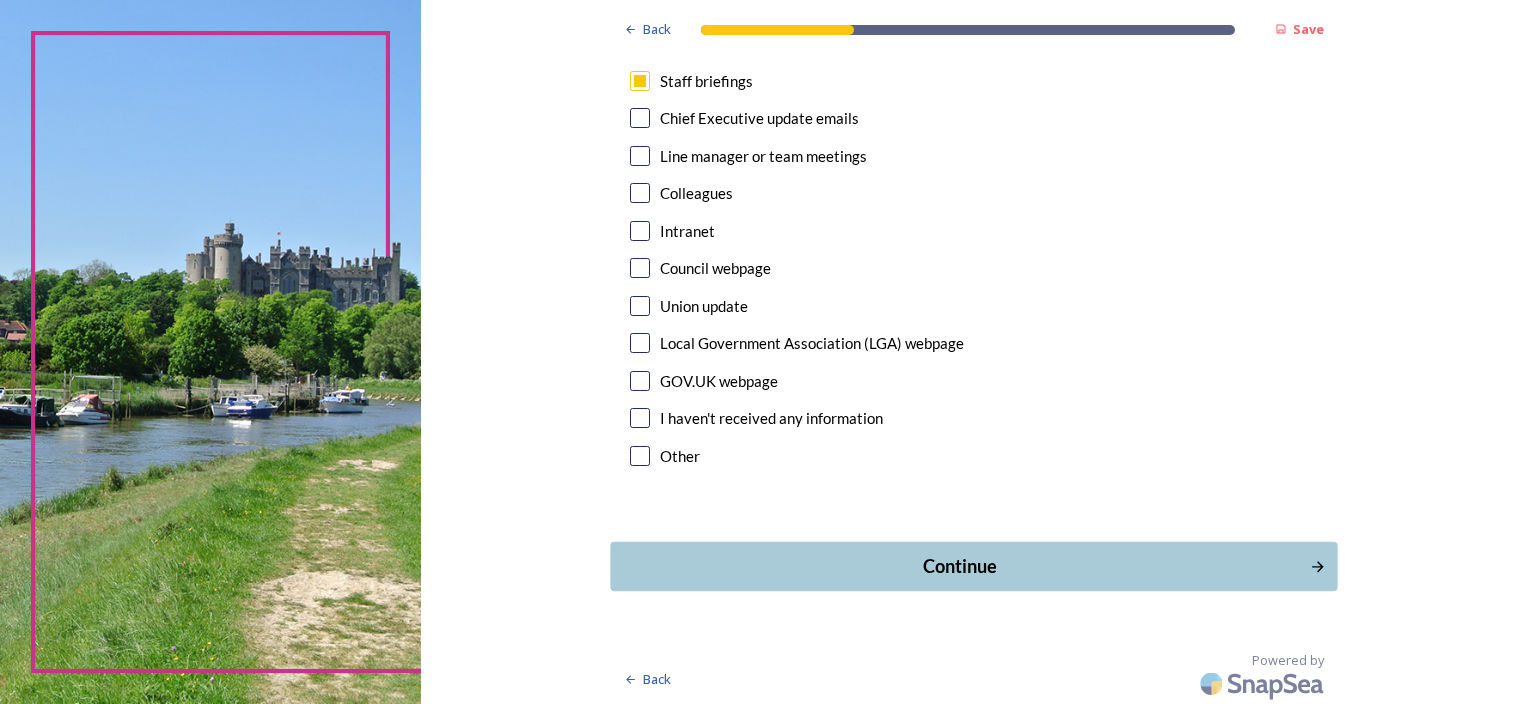 scroll, scrollTop: 1101, scrollLeft: 0, axis: vertical 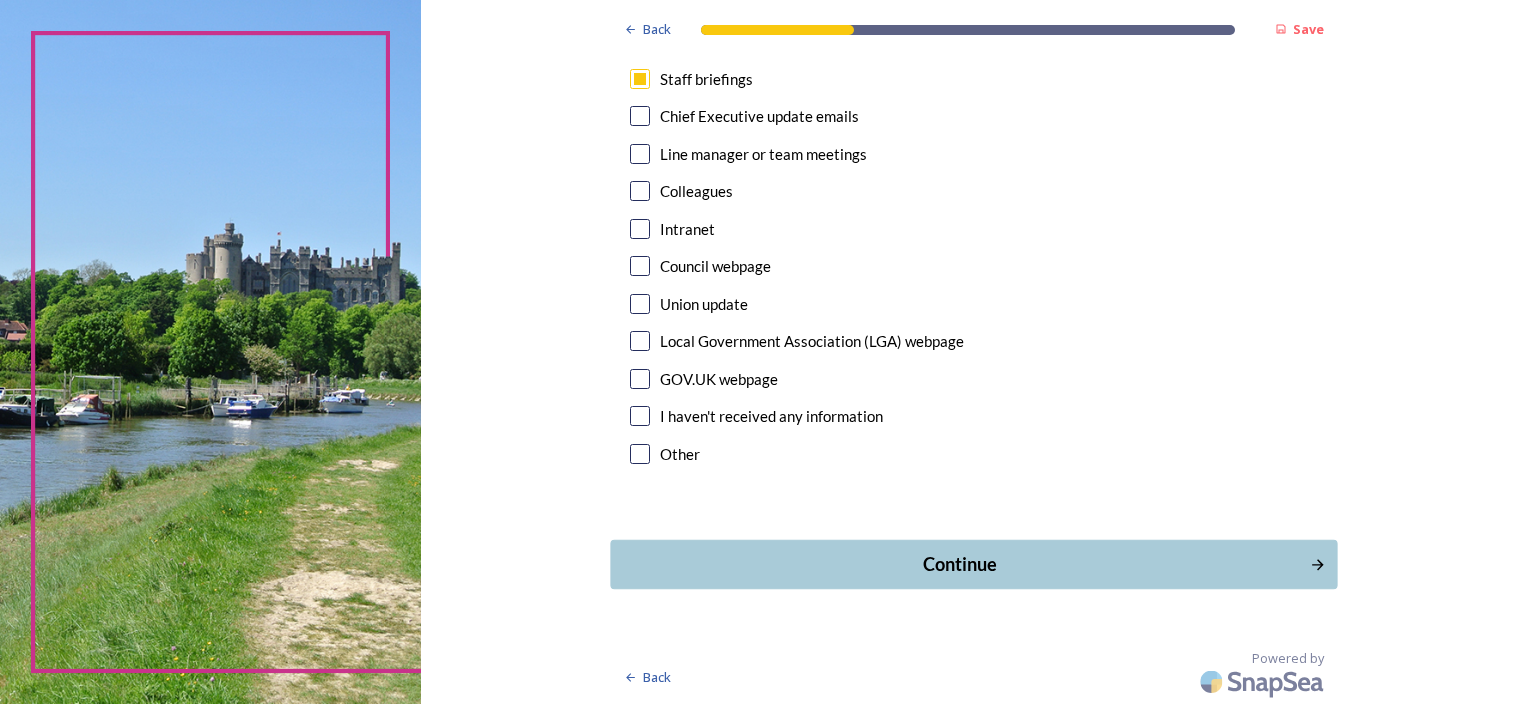 click on "Continue" at bounding box center (960, 564) 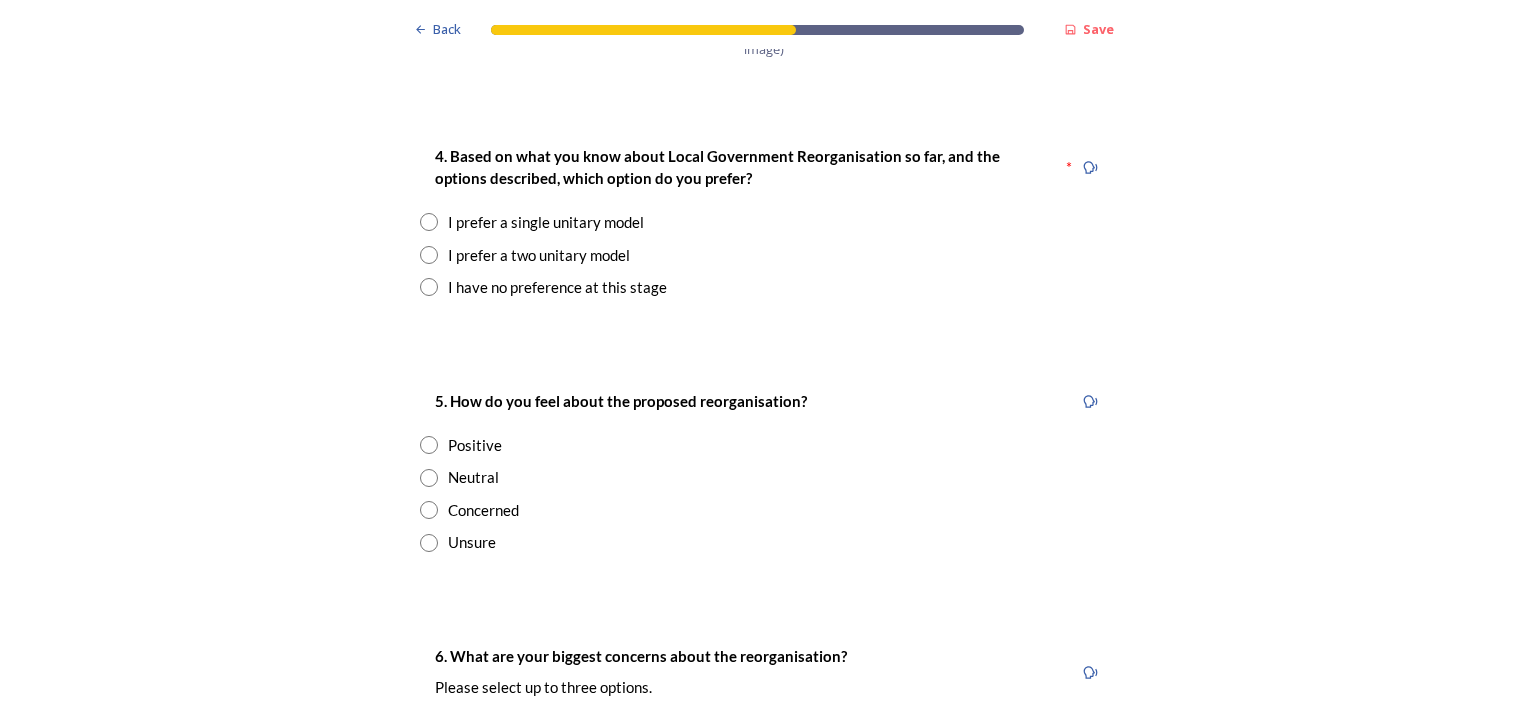 scroll, scrollTop: 2600, scrollLeft: 0, axis: vertical 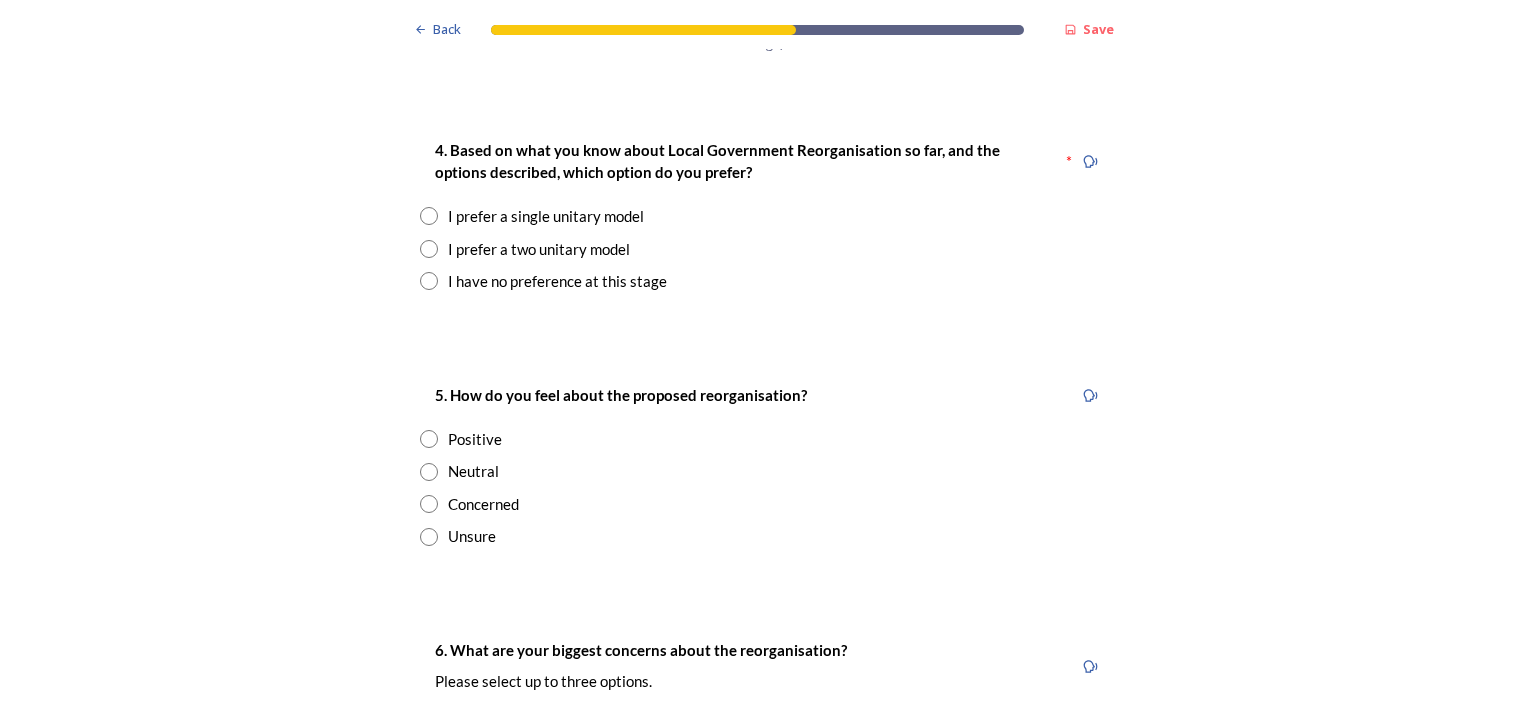 click at bounding box center [429, 216] 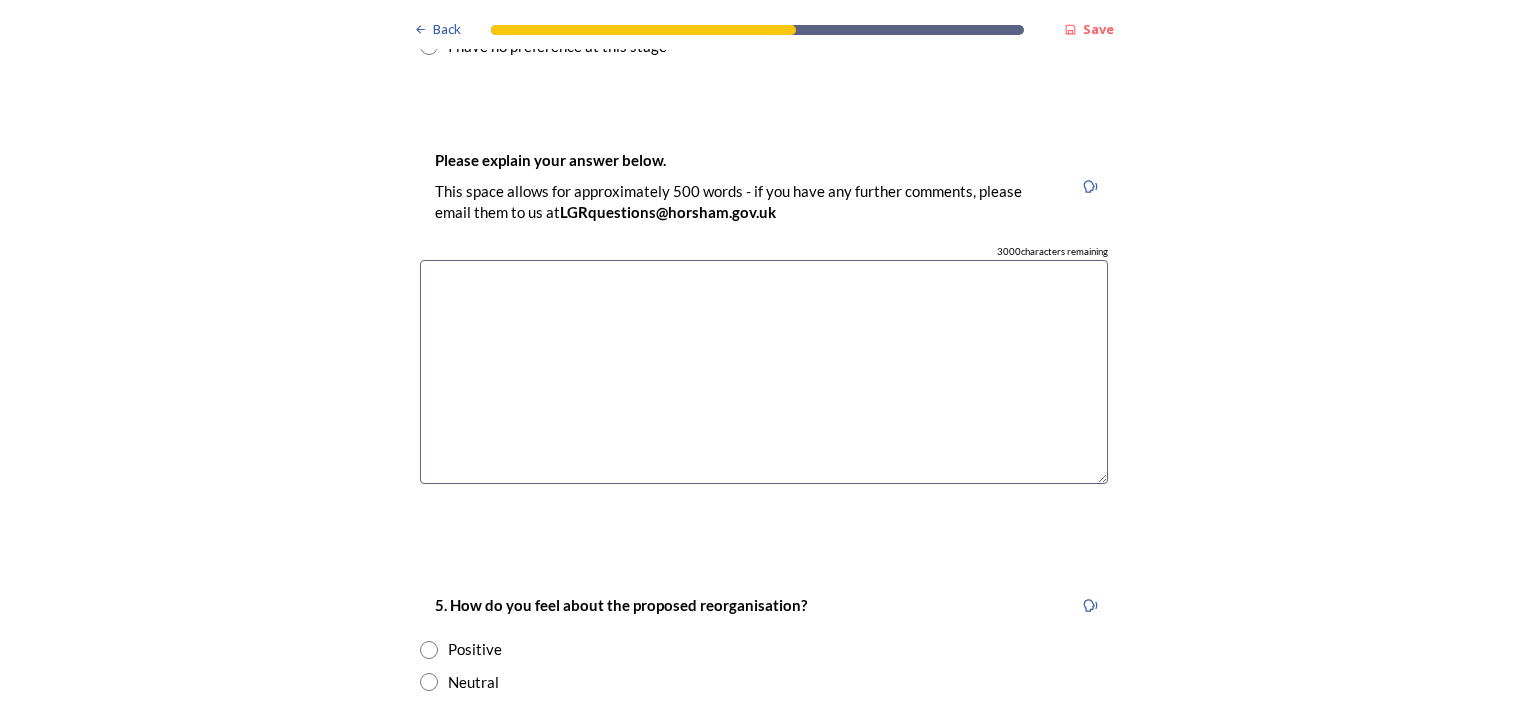 scroll, scrollTop: 2900, scrollLeft: 0, axis: vertical 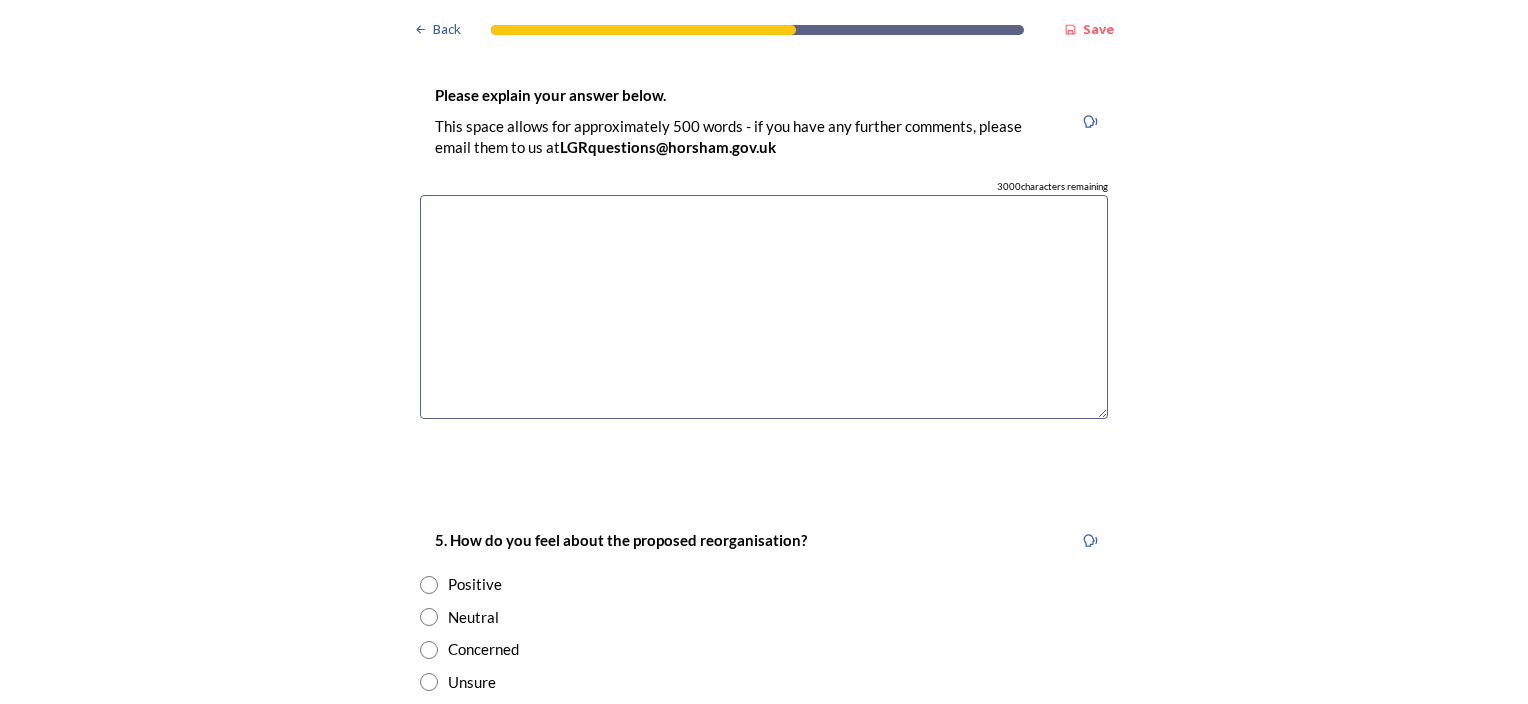 click at bounding box center [764, 307] 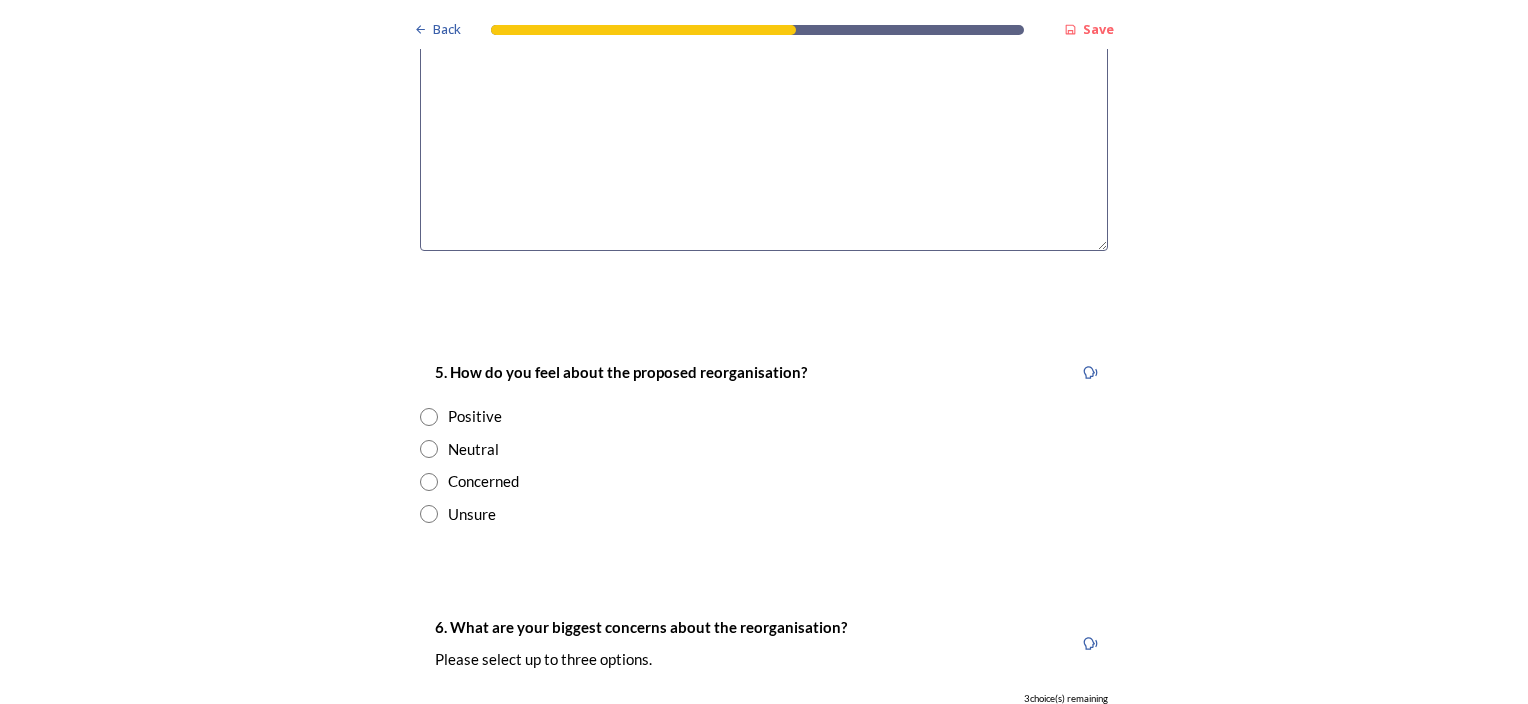 scroll, scrollTop: 3100, scrollLeft: 0, axis: vertical 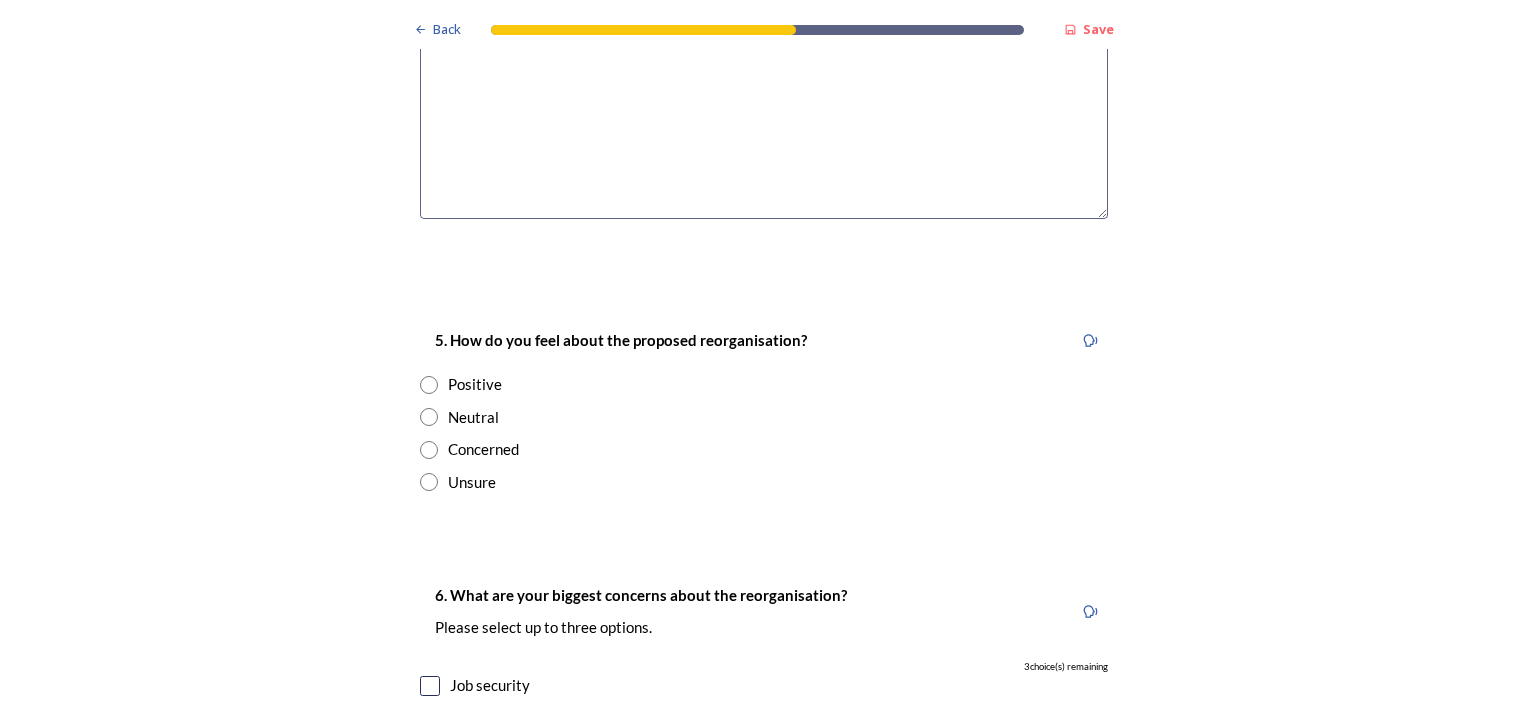 click at bounding box center (429, 417) 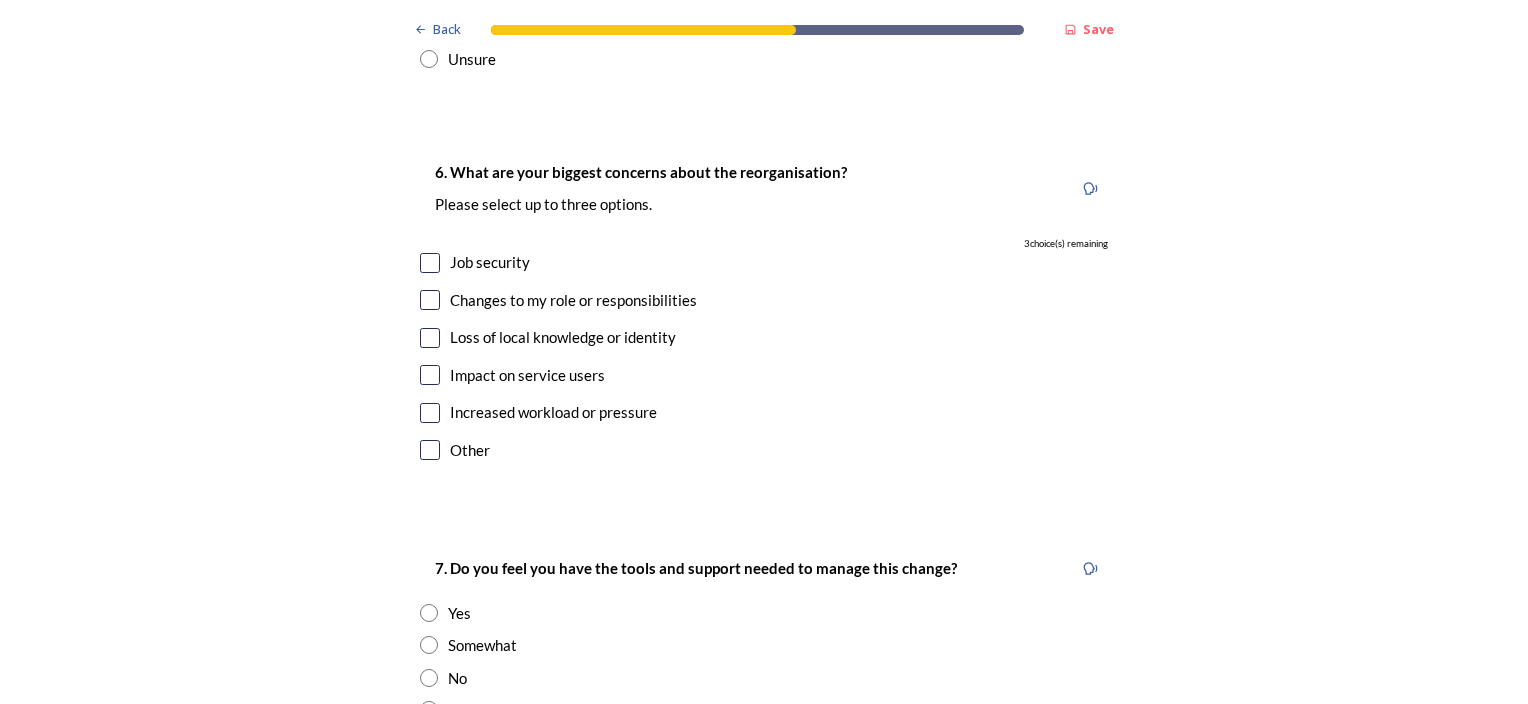scroll, scrollTop: 3600, scrollLeft: 0, axis: vertical 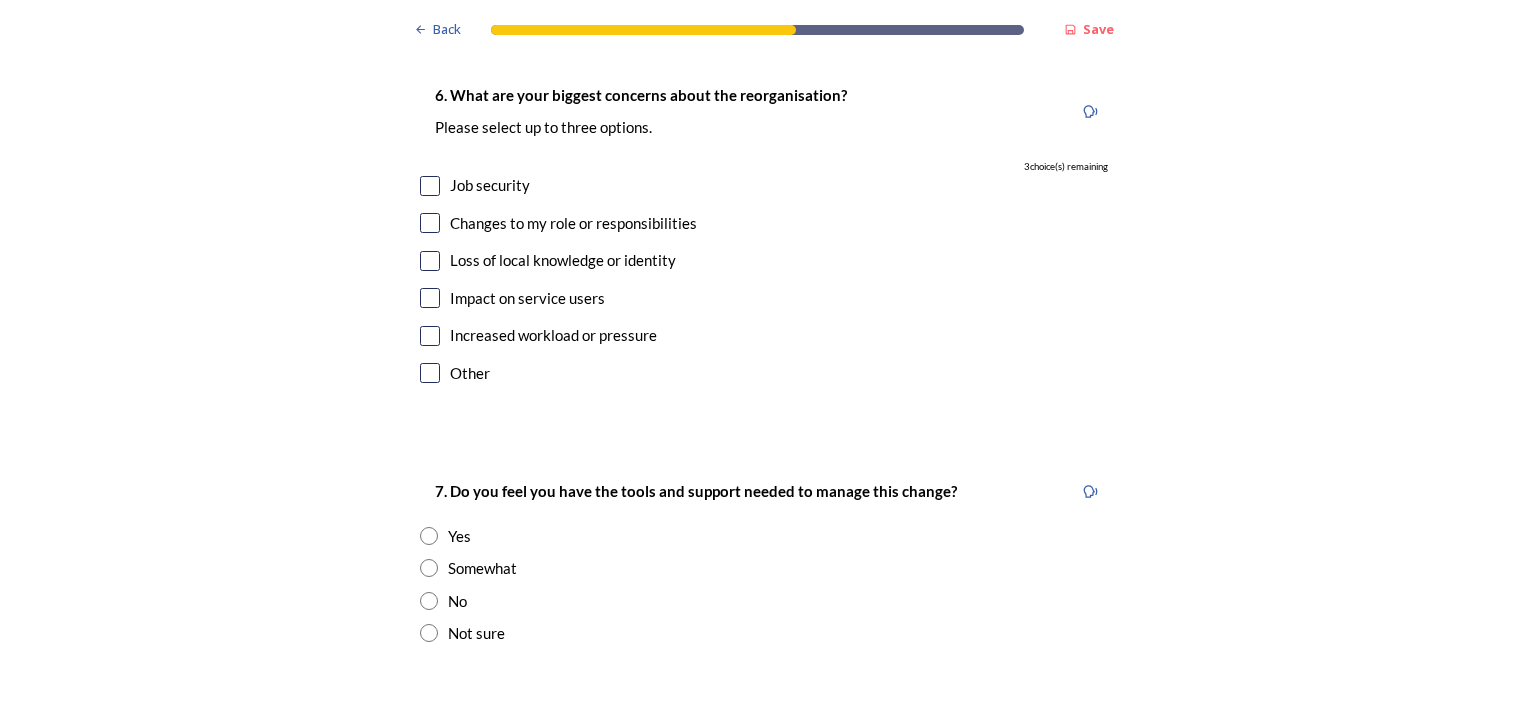 click at bounding box center (430, 261) 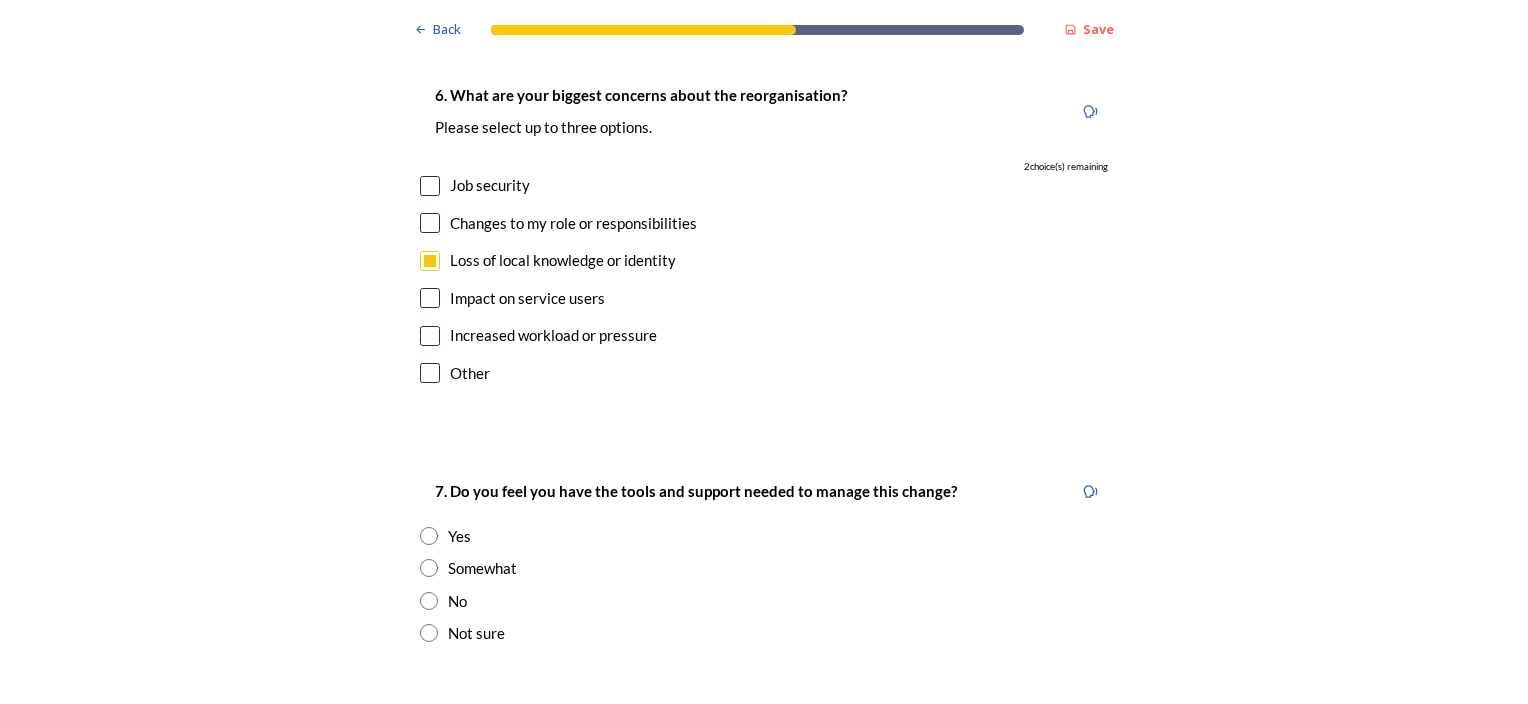 click at bounding box center [430, 298] 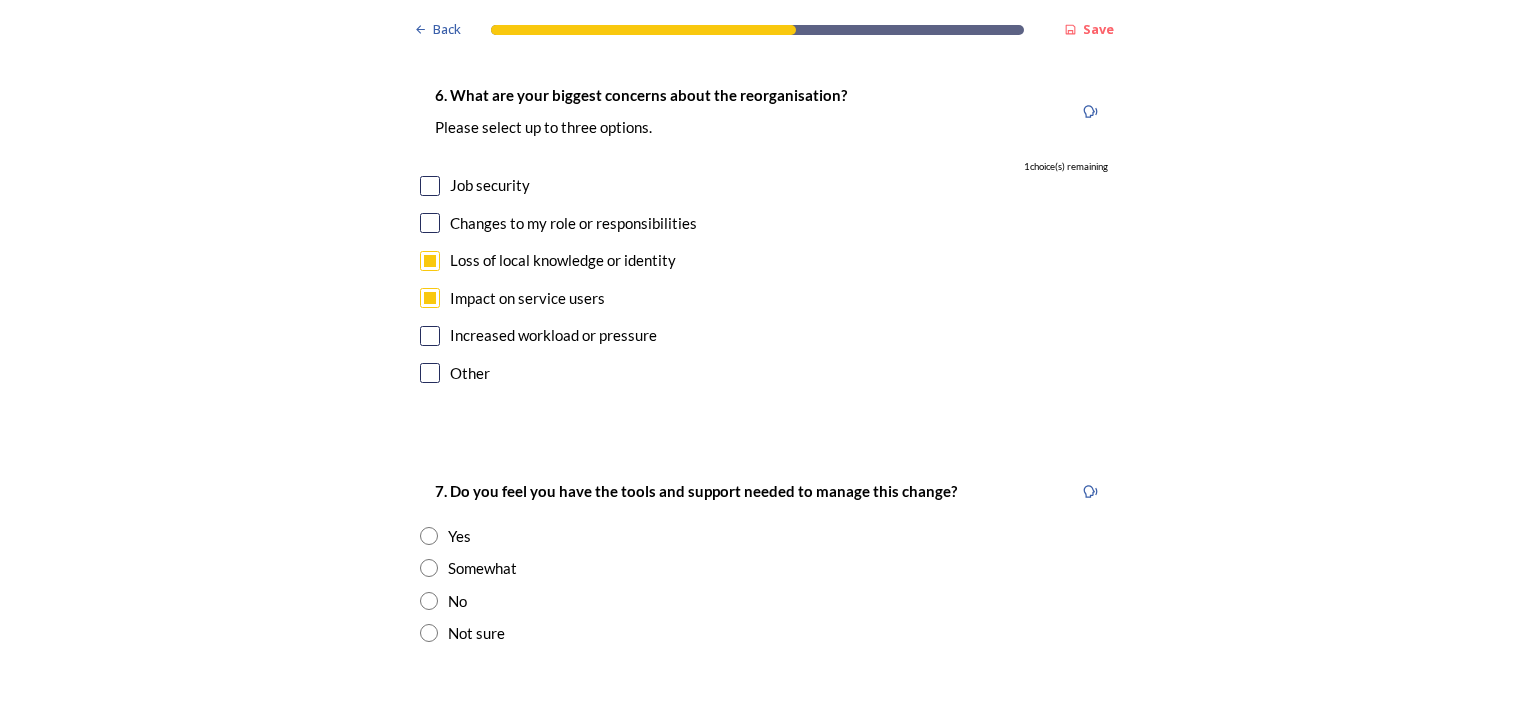click at bounding box center (430, 186) 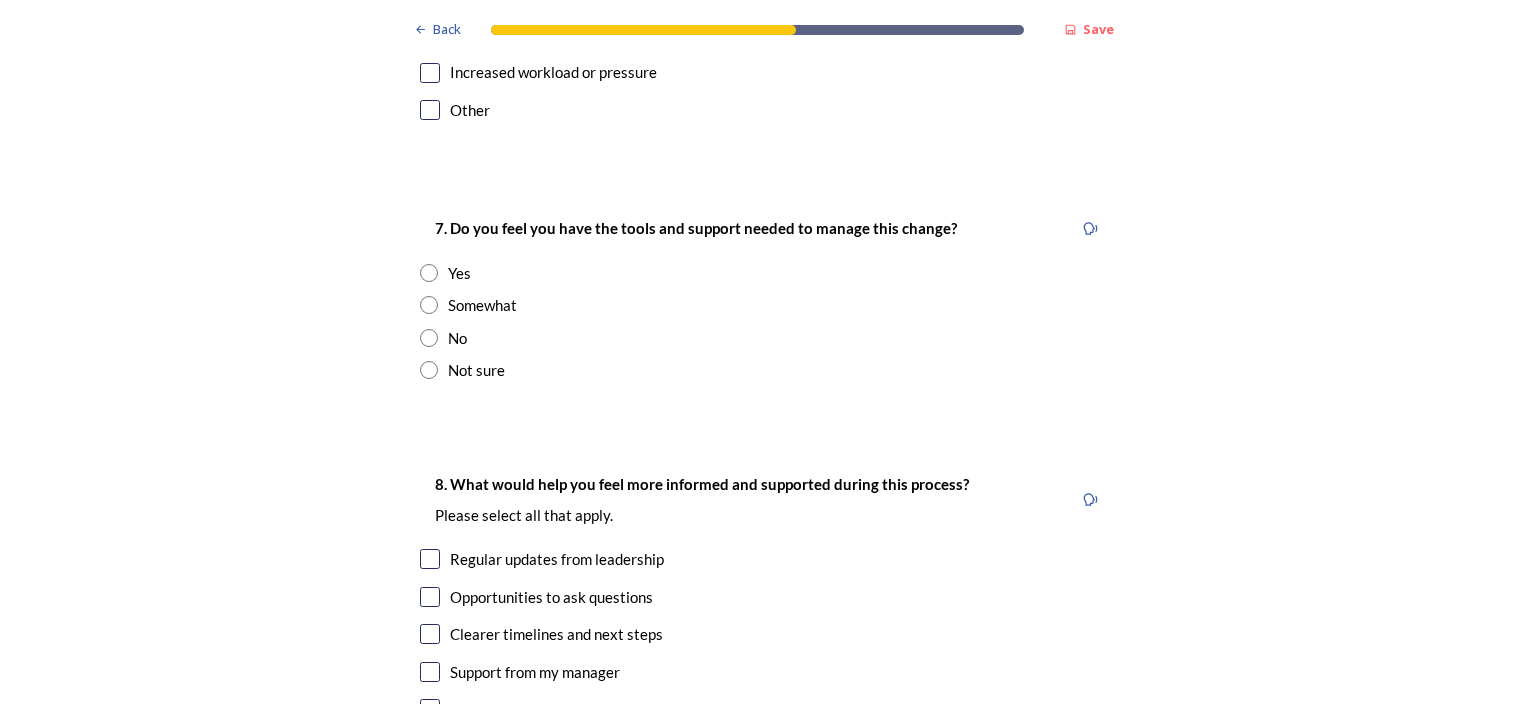scroll, scrollTop: 3900, scrollLeft: 0, axis: vertical 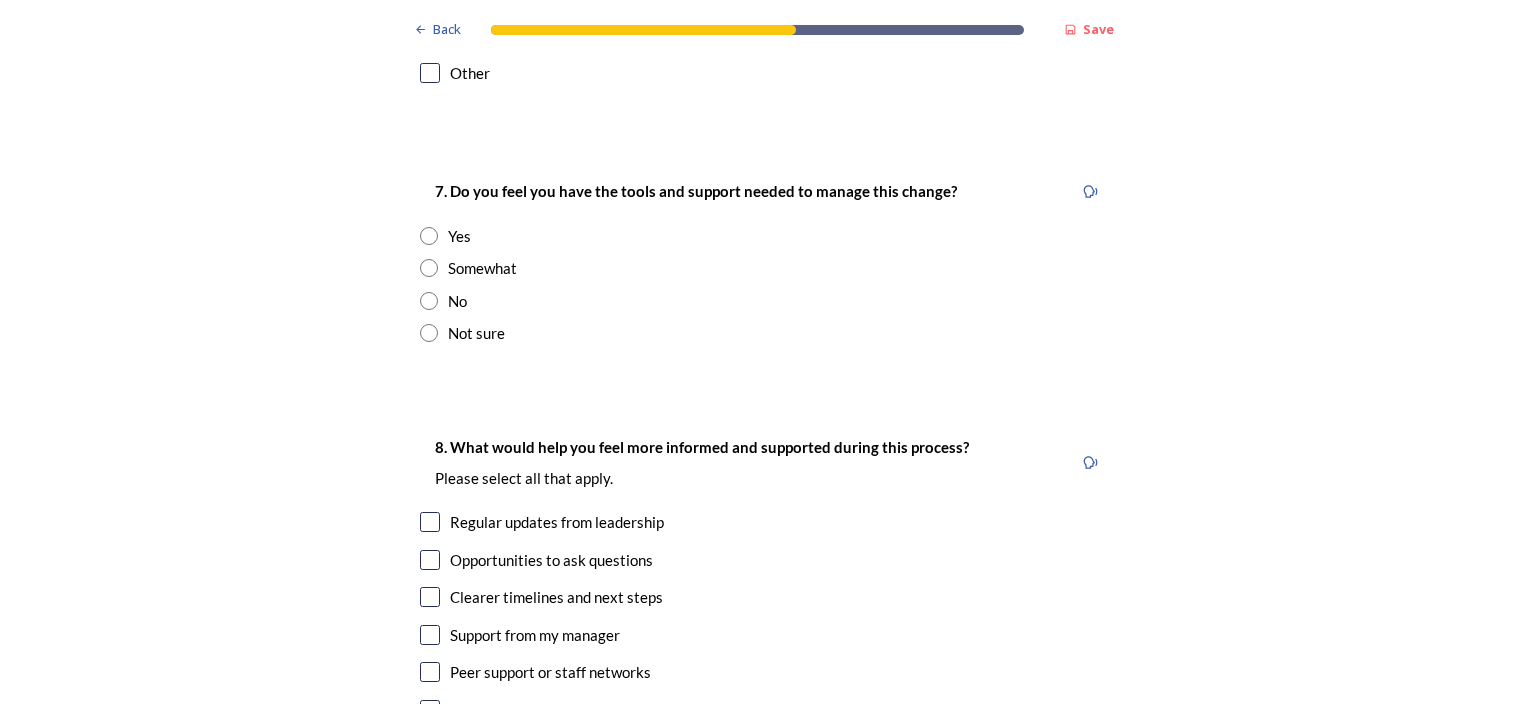 click at bounding box center [429, 236] 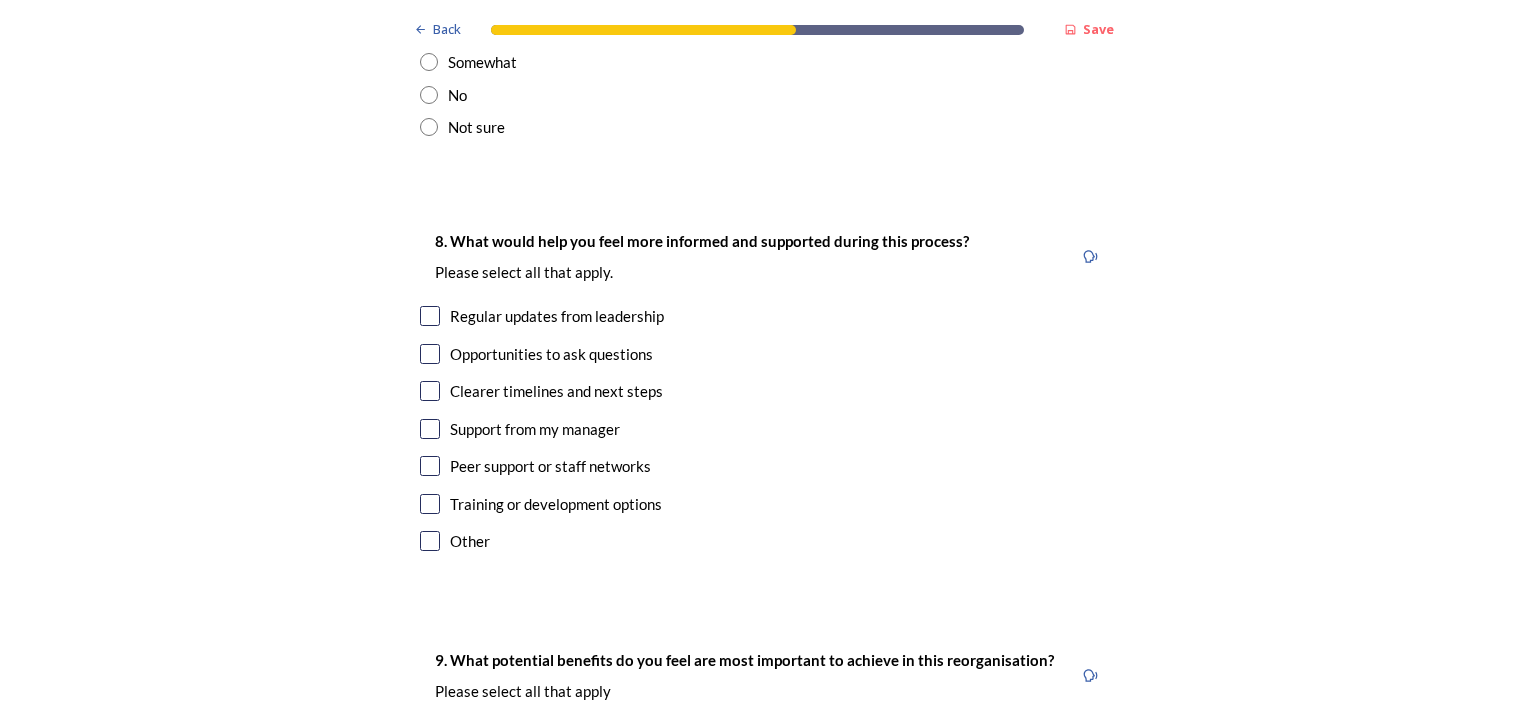 scroll, scrollTop: 4200, scrollLeft: 0, axis: vertical 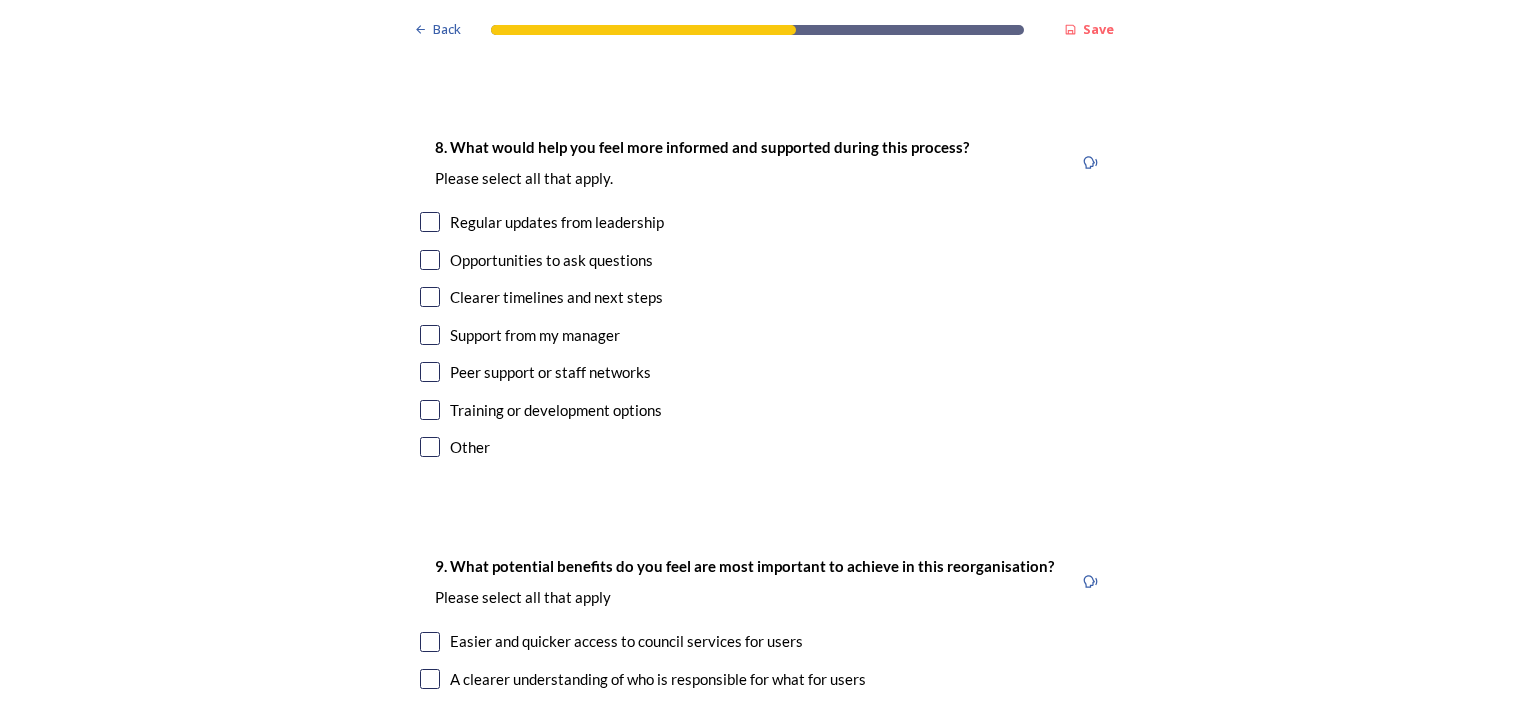 click at bounding box center (430, 297) 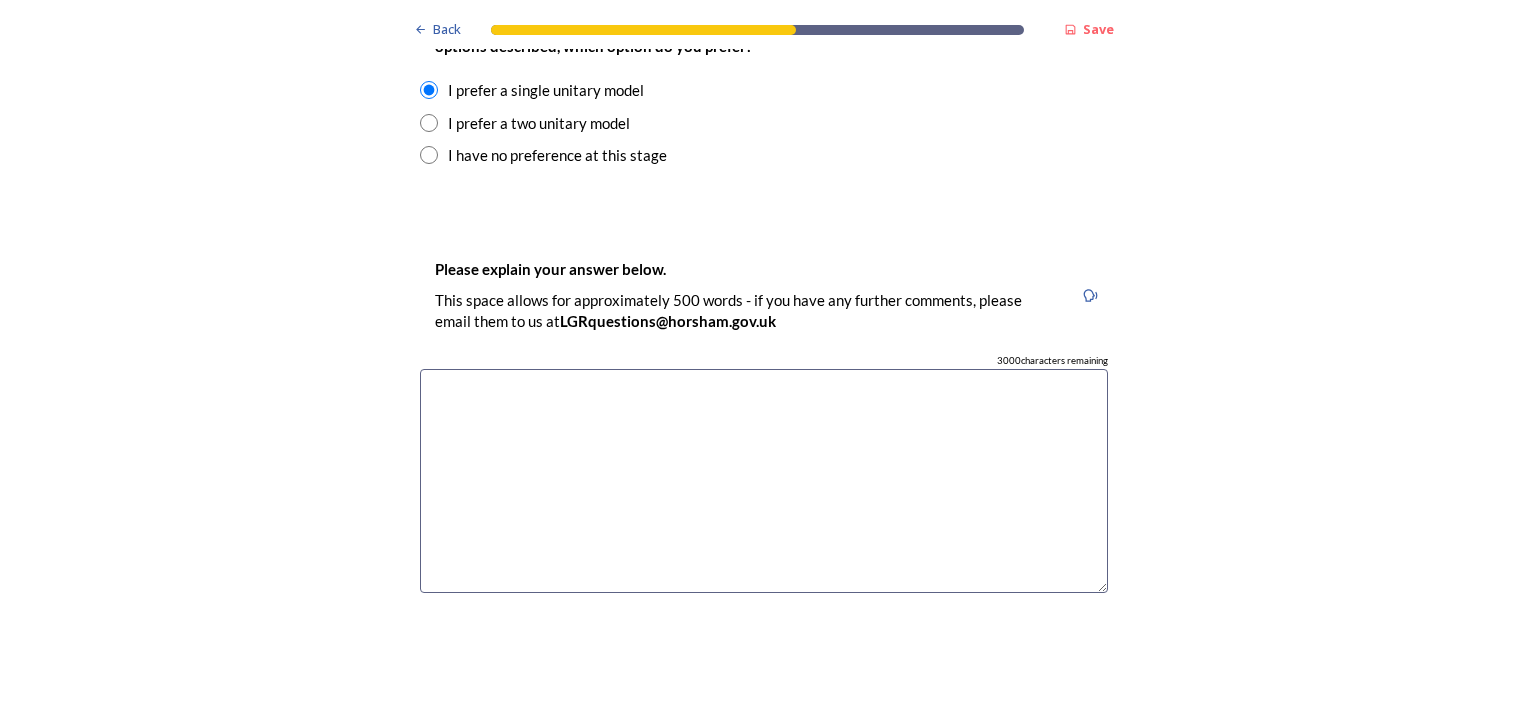 scroll, scrollTop: 2800, scrollLeft: 0, axis: vertical 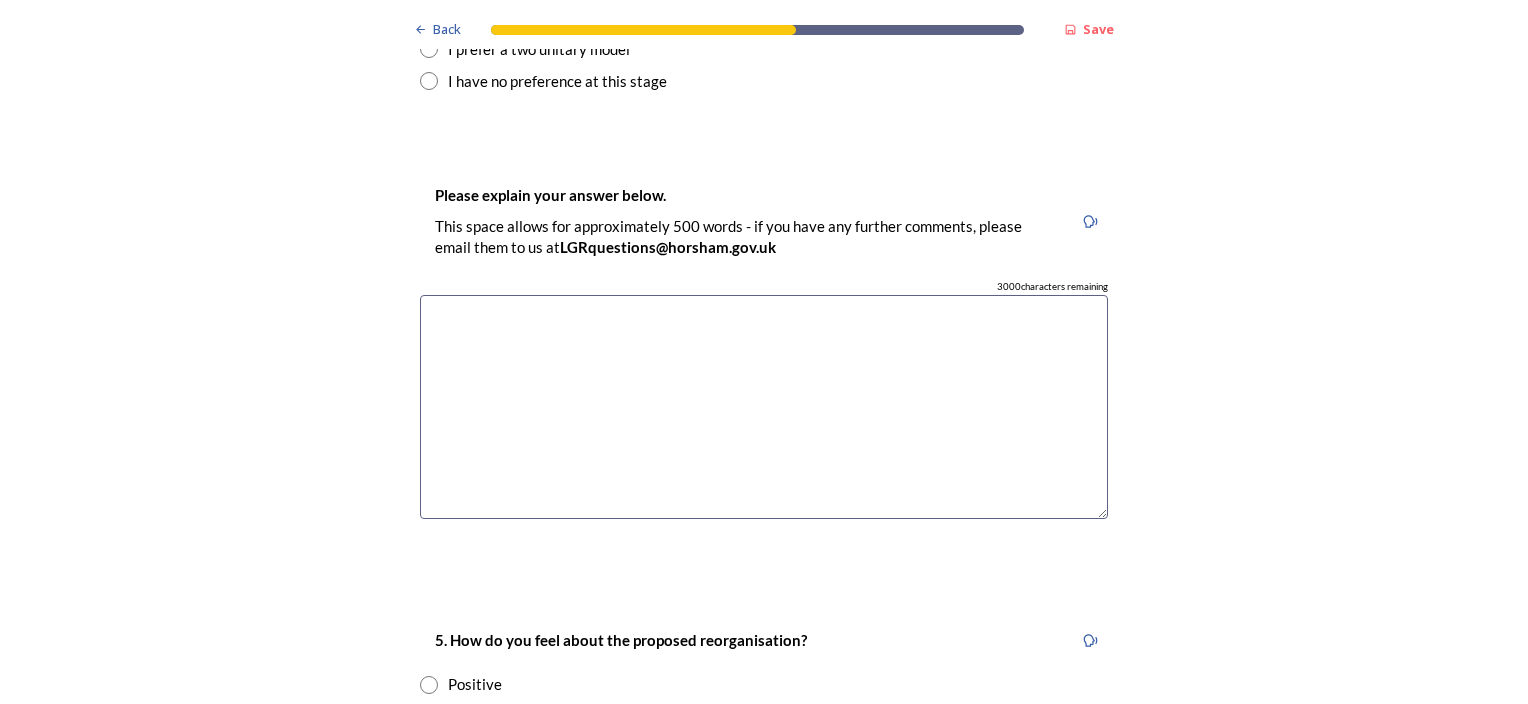 click at bounding box center [764, 407] 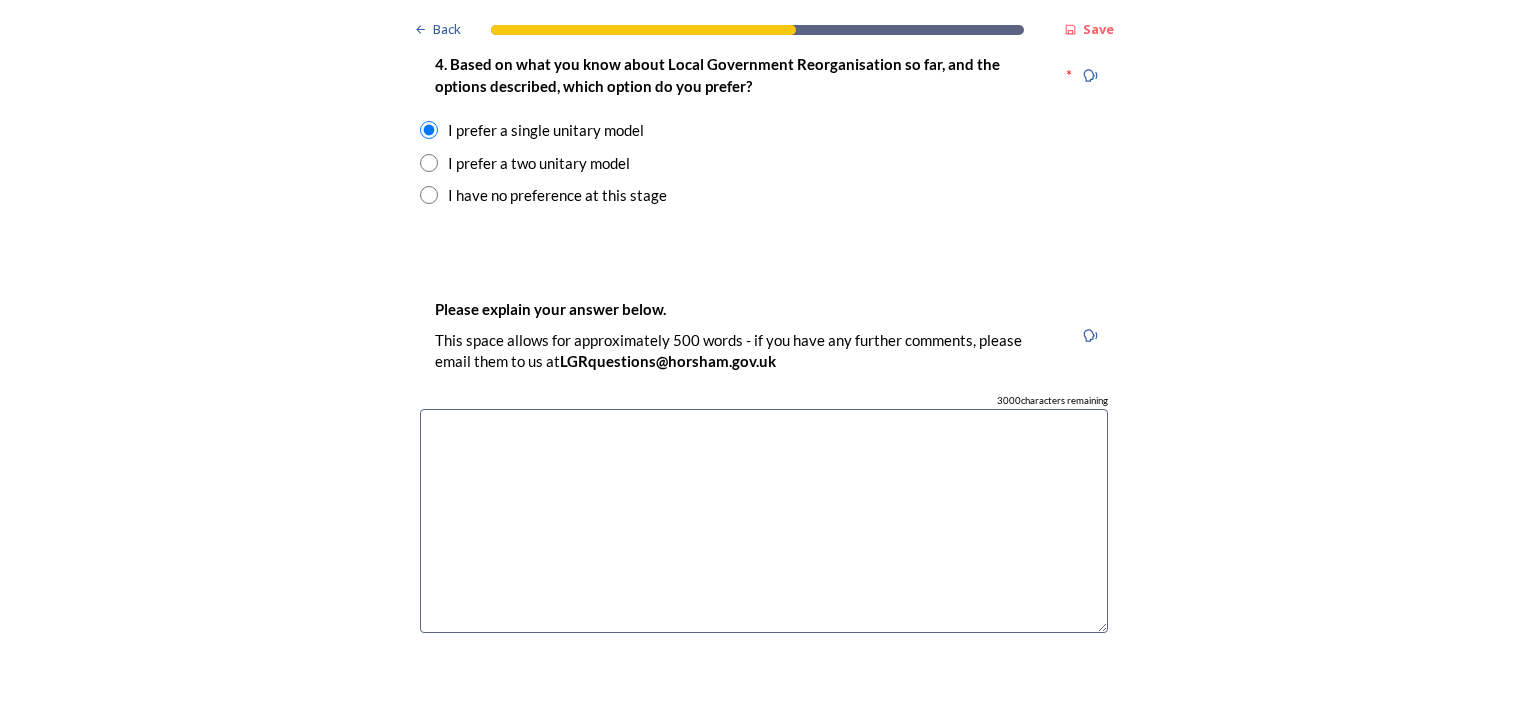 scroll, scrollTop: 2600, scrollLeft: 0, axis: vertical 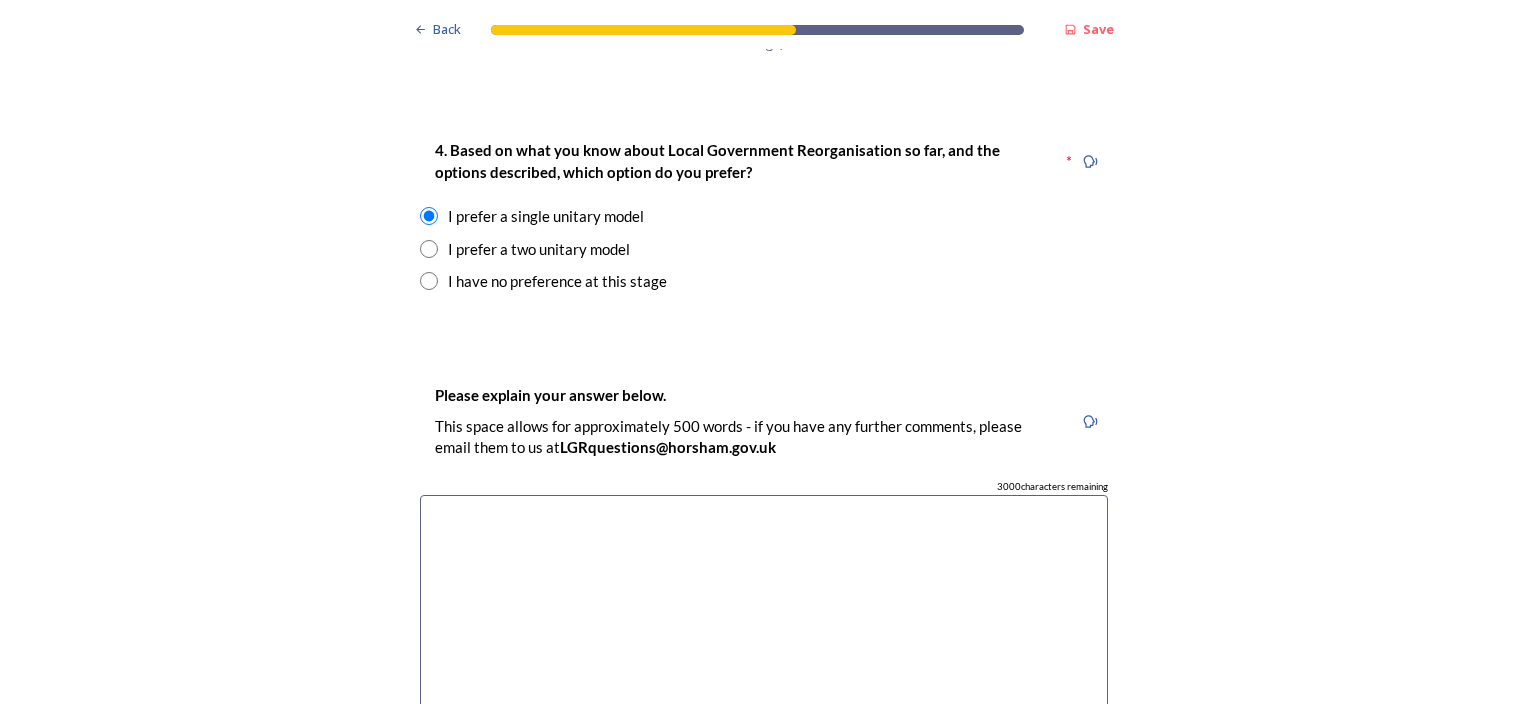 click at bounding box center (429, 281) 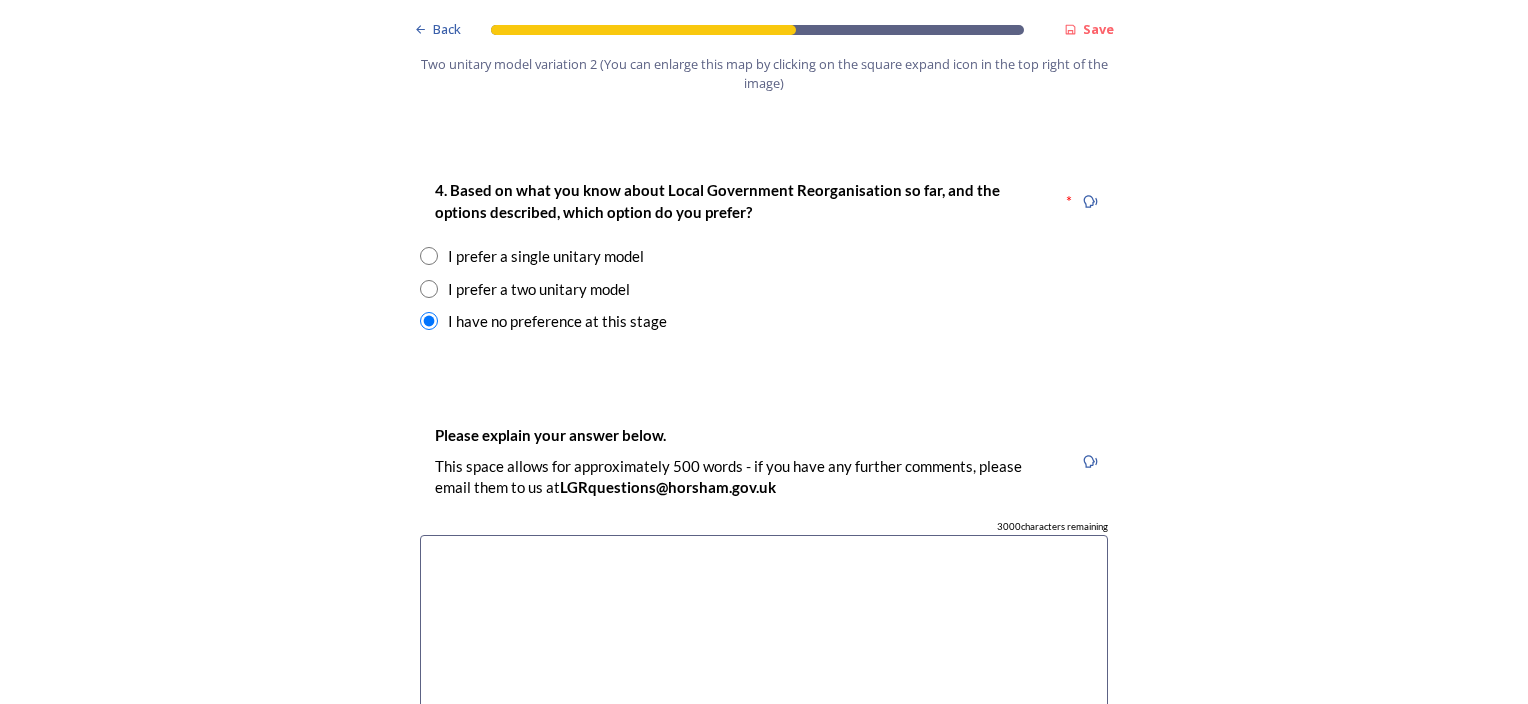 scroll, scrollTop: 2500, scrollLeft: 0, axis: vertical 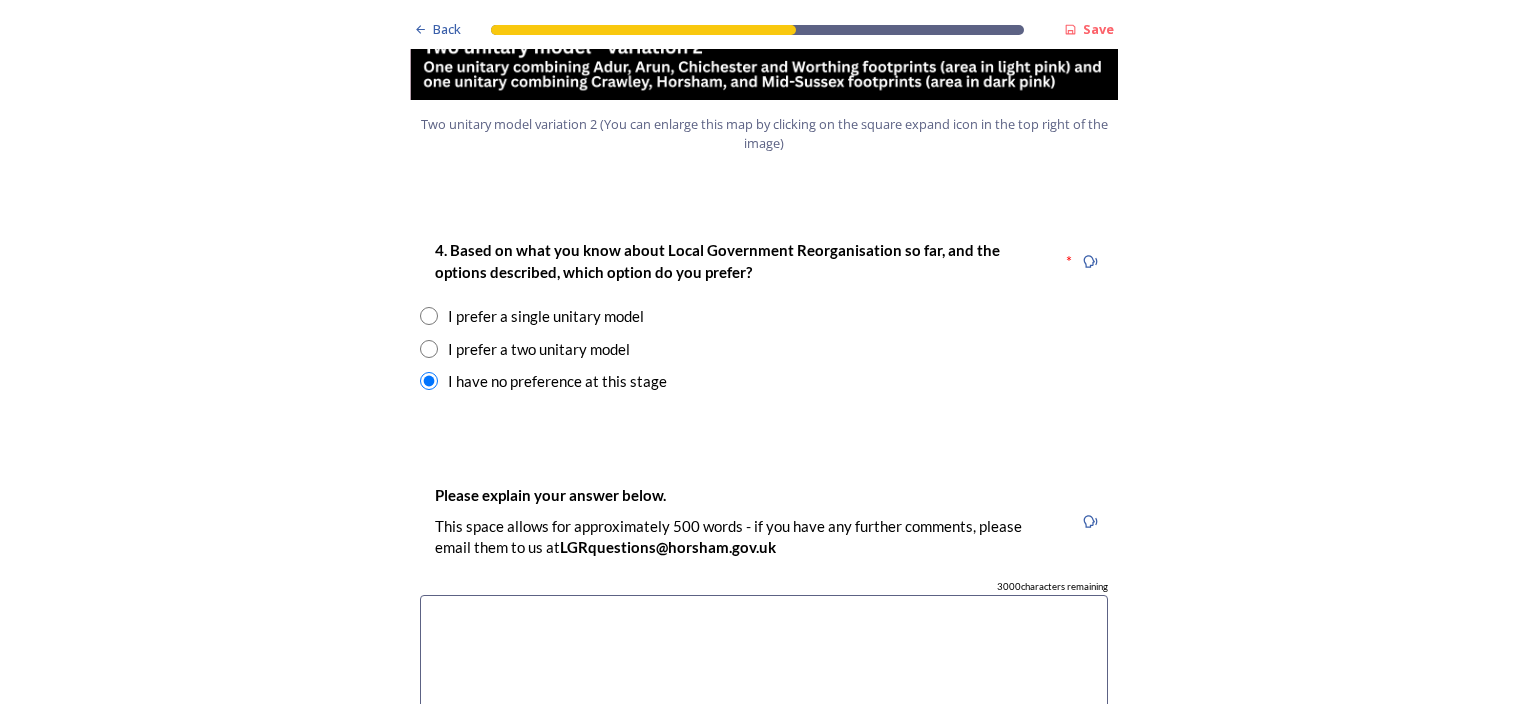 click at bounding box center [429, 316] 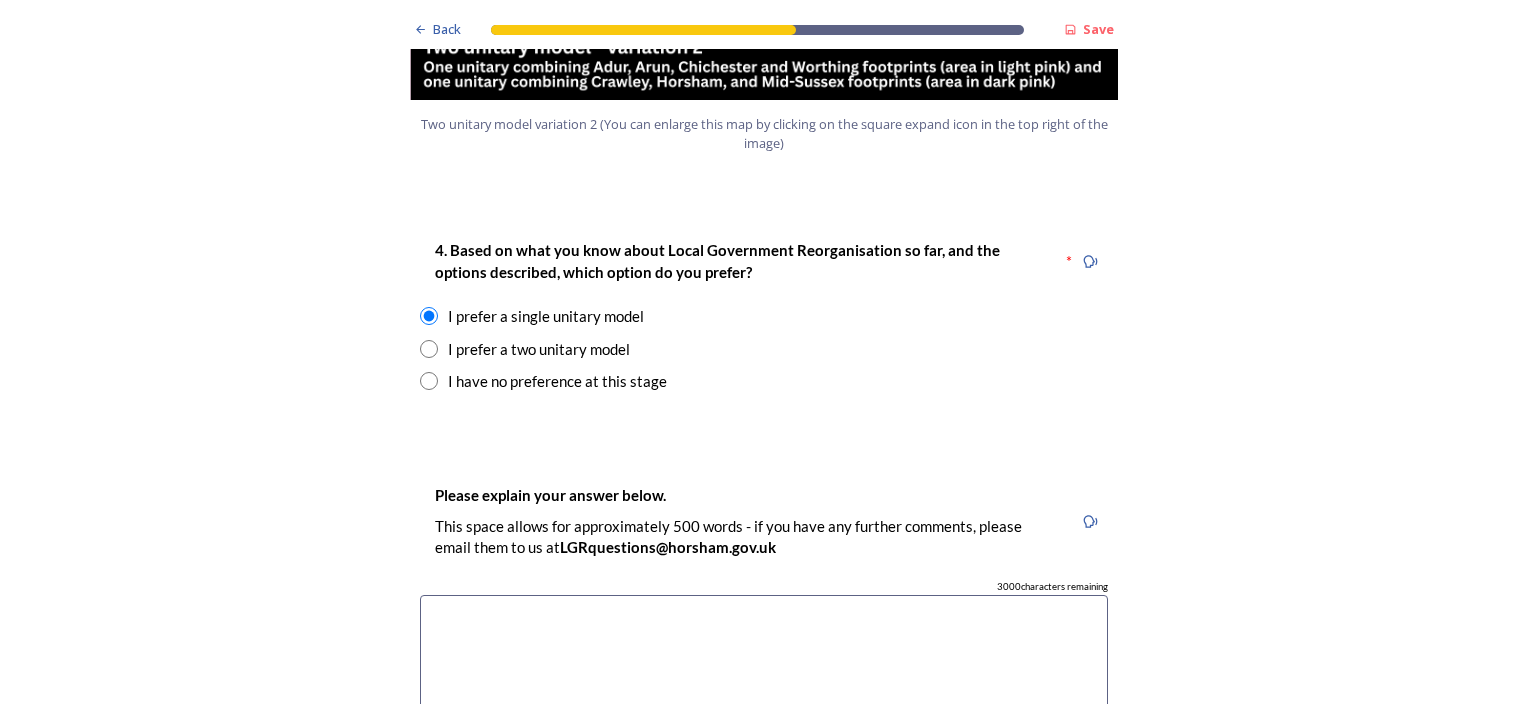 click at bounding box center (764, 707) 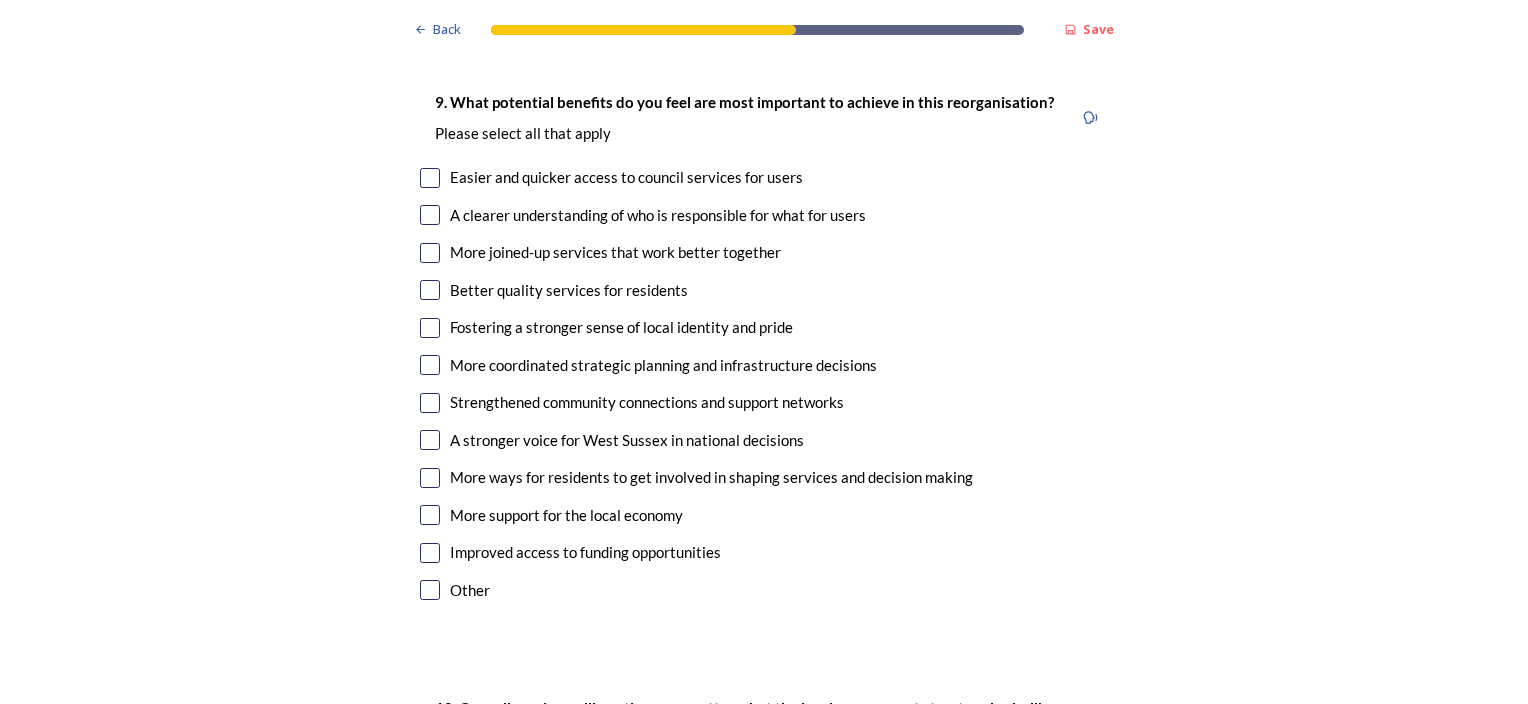 scroll, scrollTop: 4700, scrollLeft: 0, axis: vertical 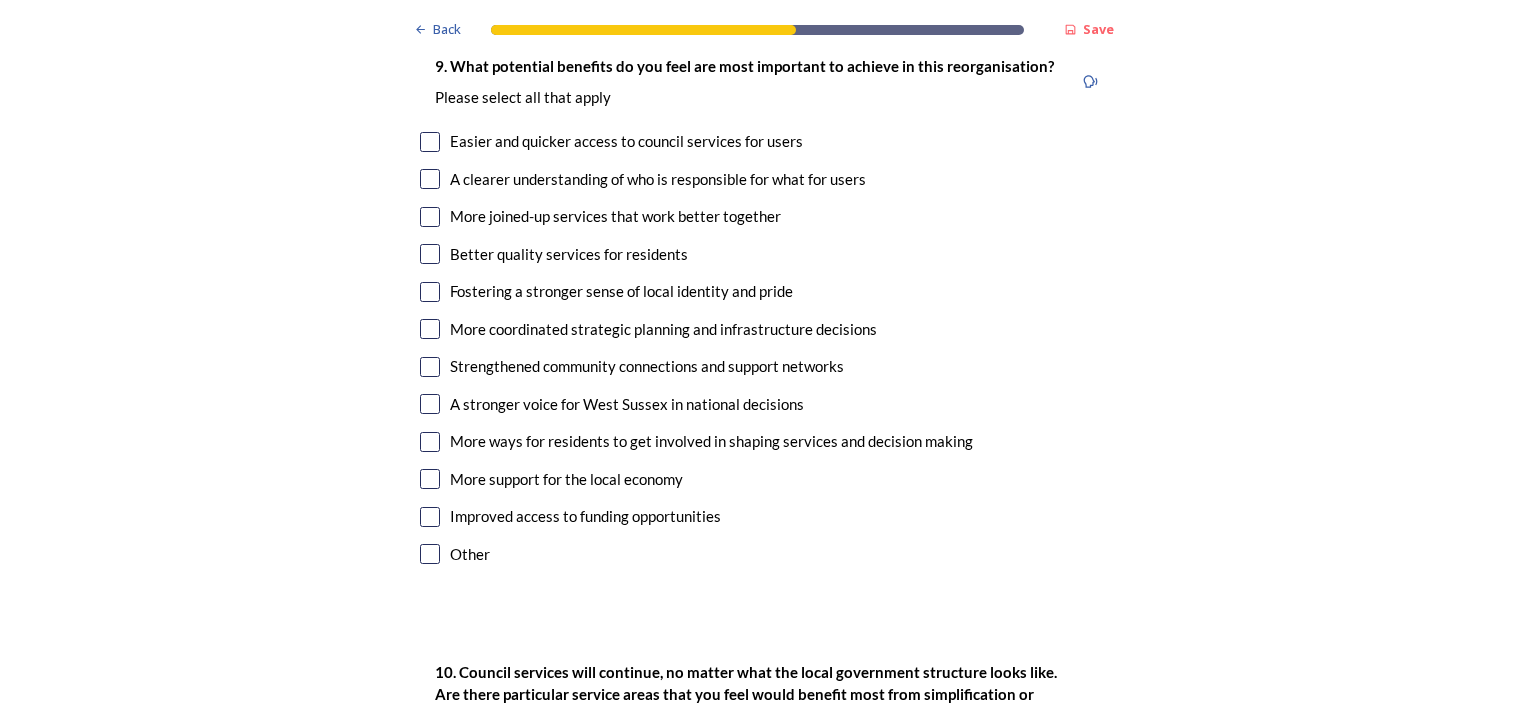 type on "I feel a single unitary model would provide more cohesion and equity across the county." 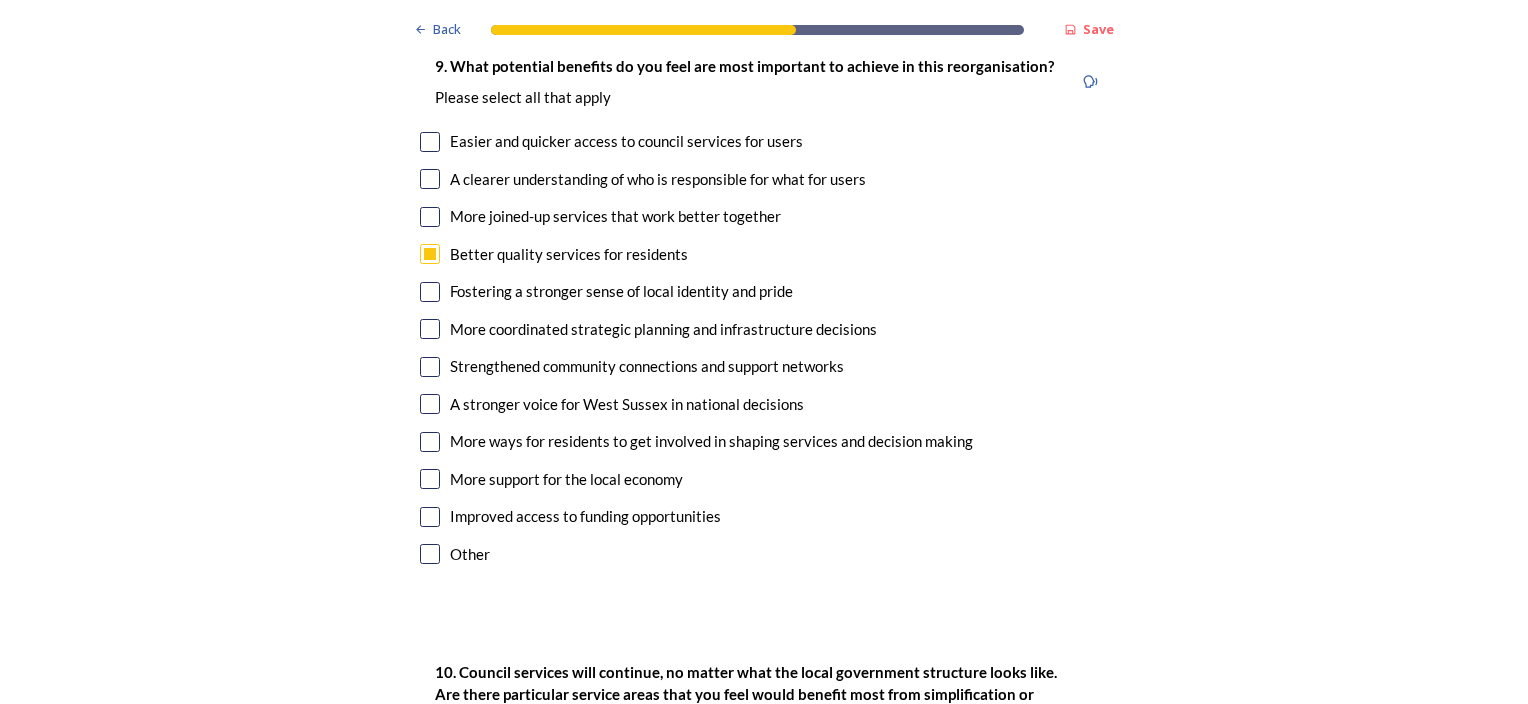 click at bounding box center [430, 404] 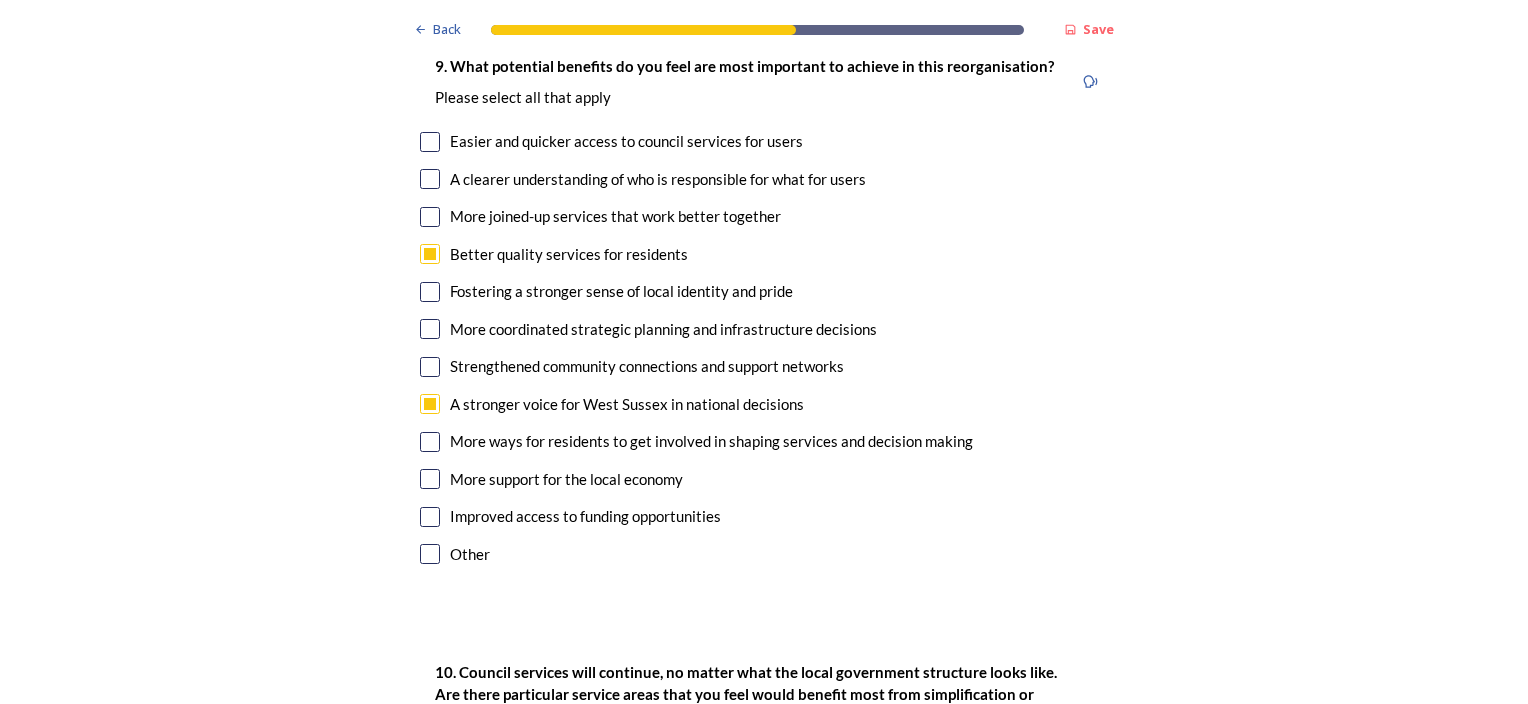 click at bounding box center [430, 479] 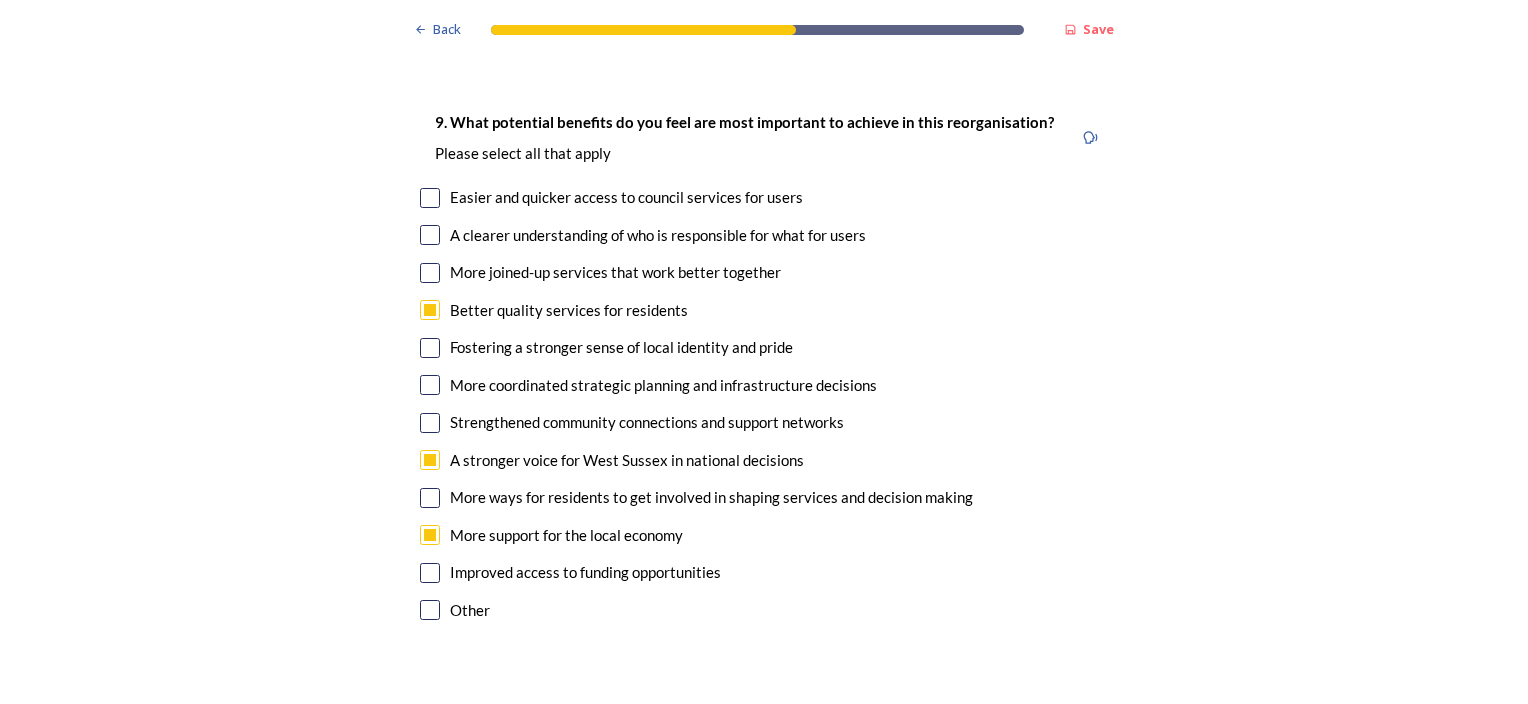 scroll, scrollTop: 4600, scrollLeft: 0, axis: vertical 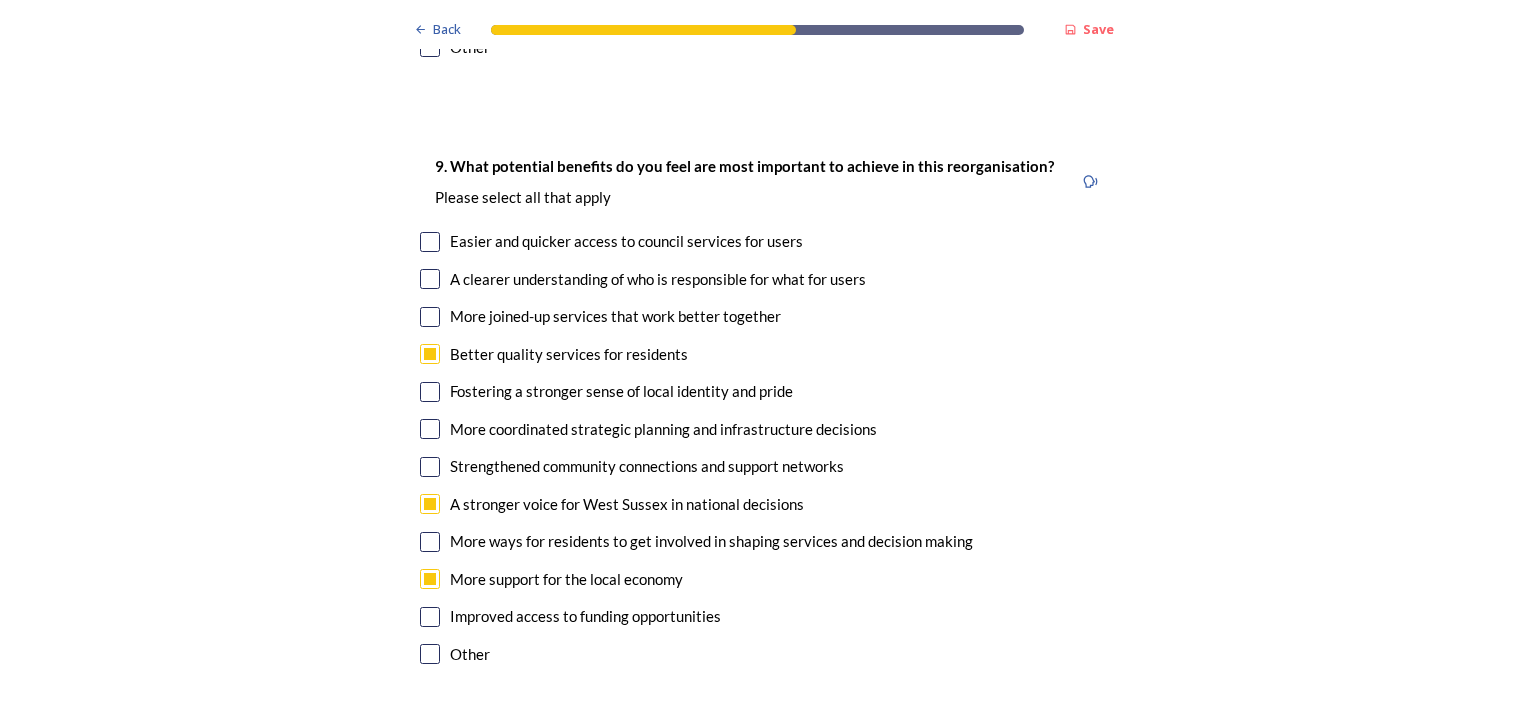 click at bounding box center (430, 617) 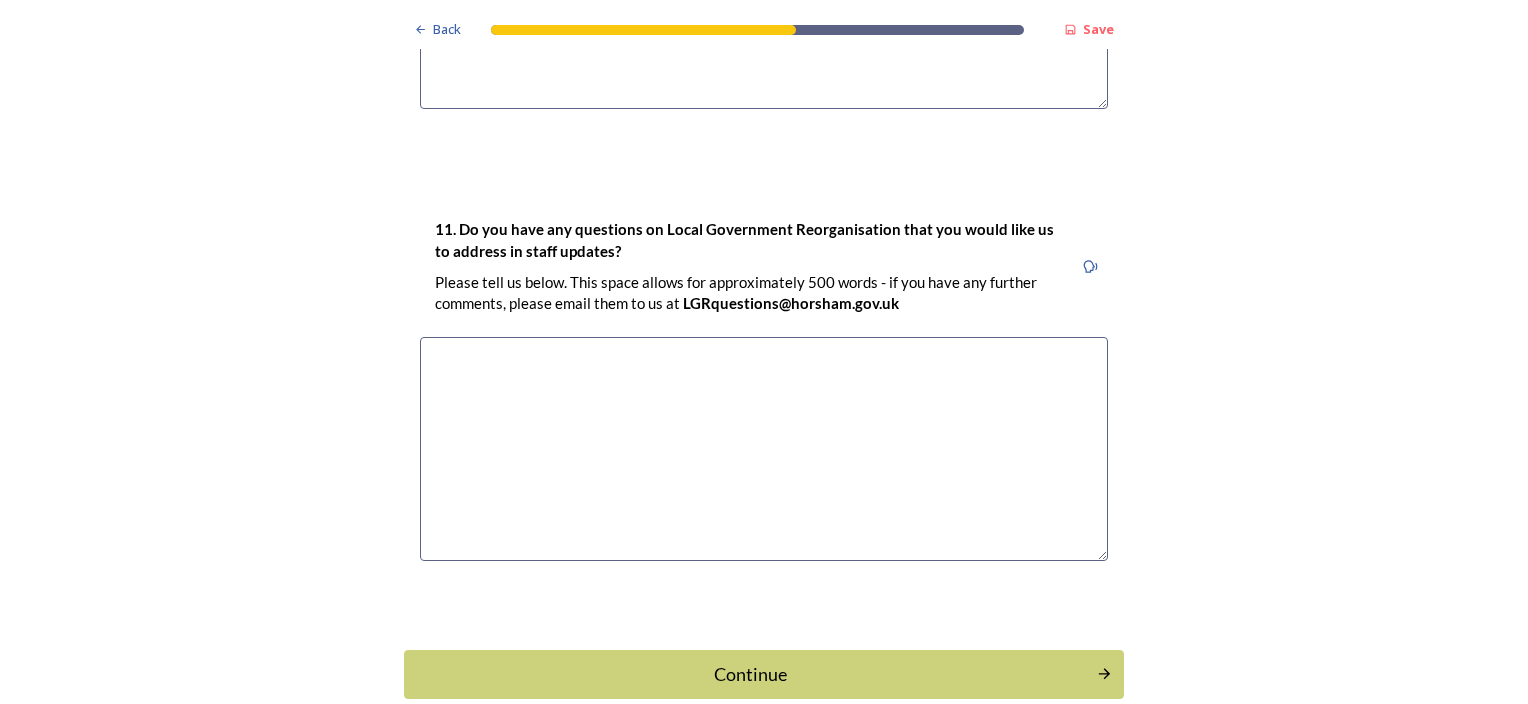 scroll, scrollTop: 5740, scrollLeft: 0, axis: vertical 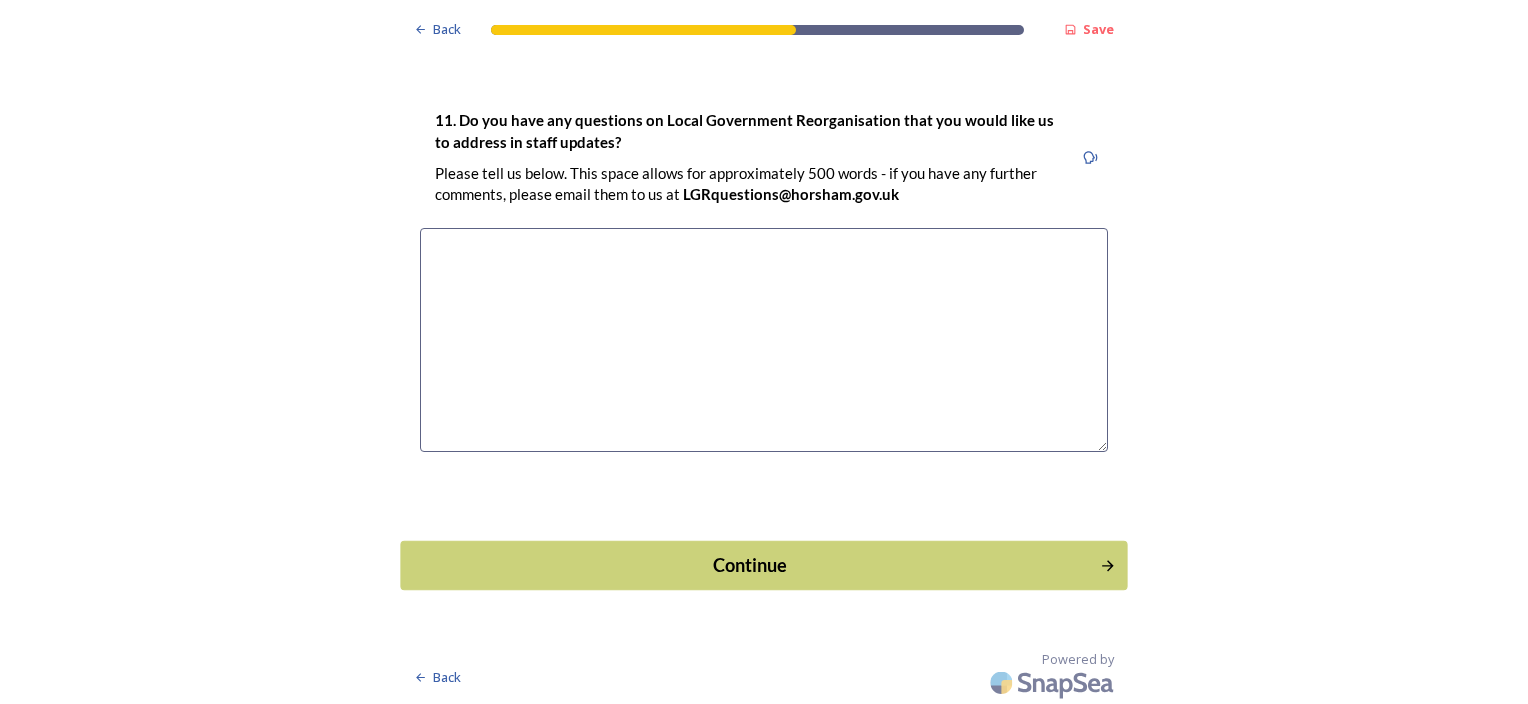 click on "Continue" at bounding box center [750, 565] 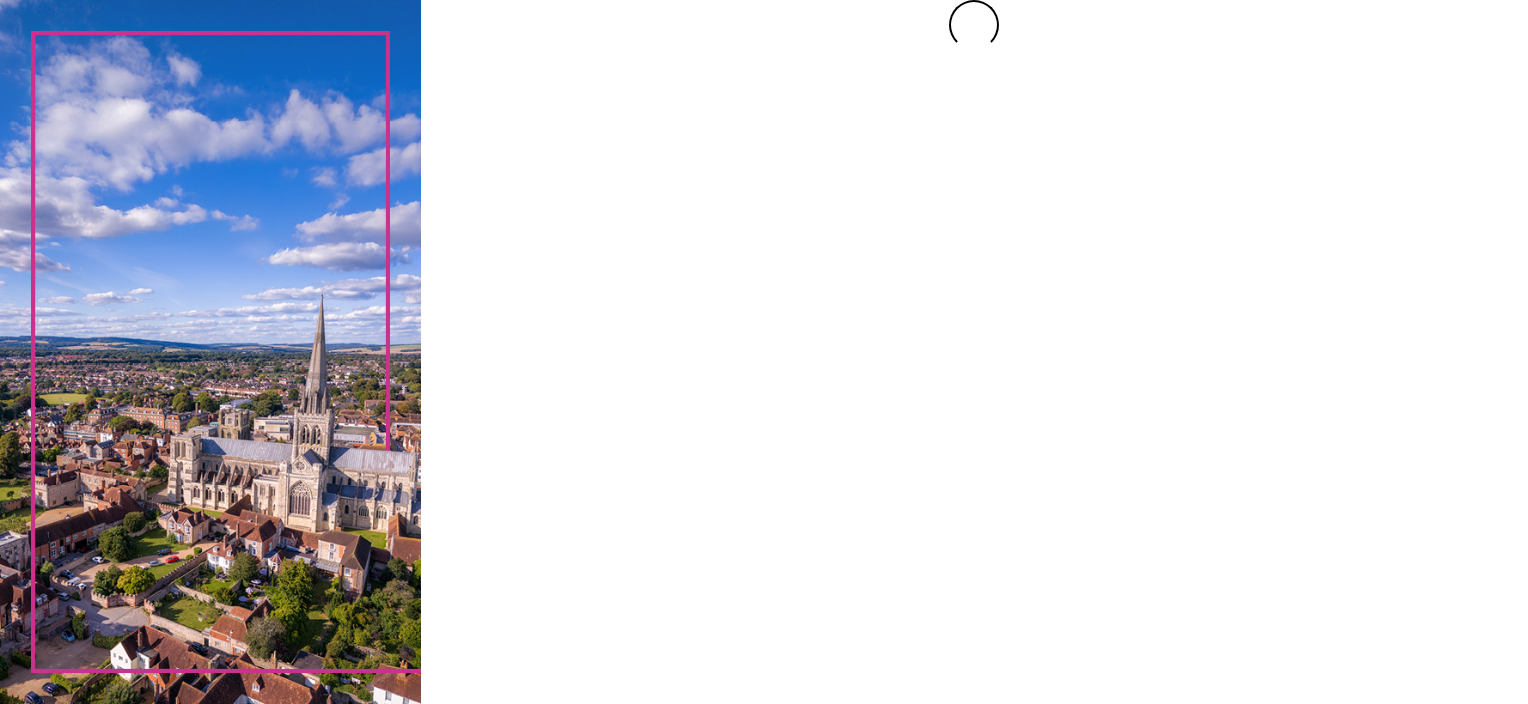 scroll, scrollTop: 0, scrollLeft: 0, axis: both 